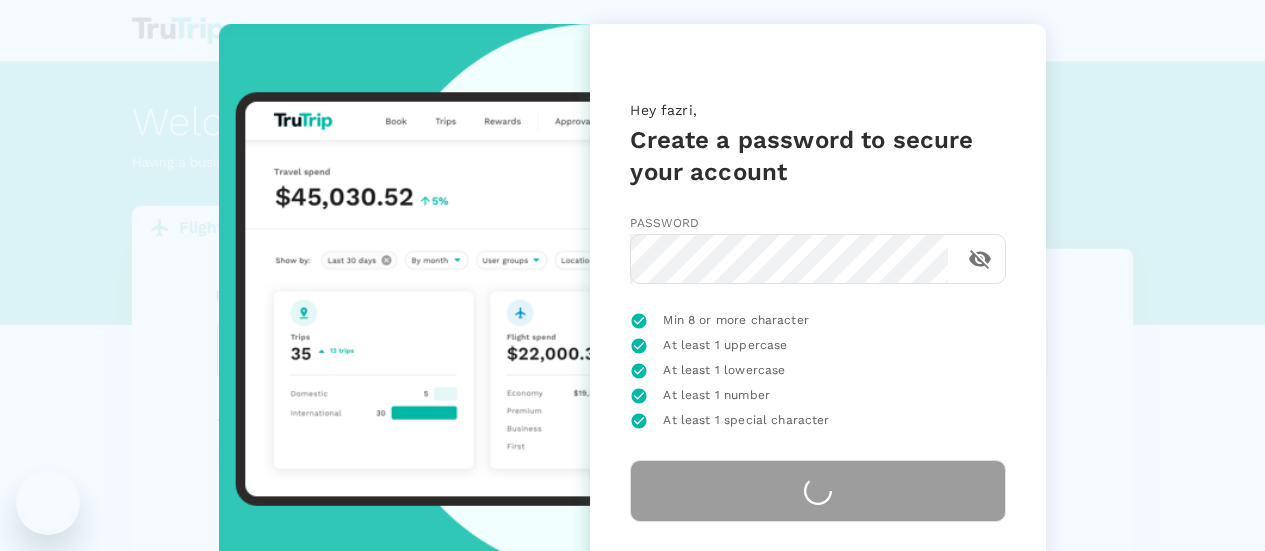 scroll, scrollTop: 0, scrollLeft: 0, axis: both 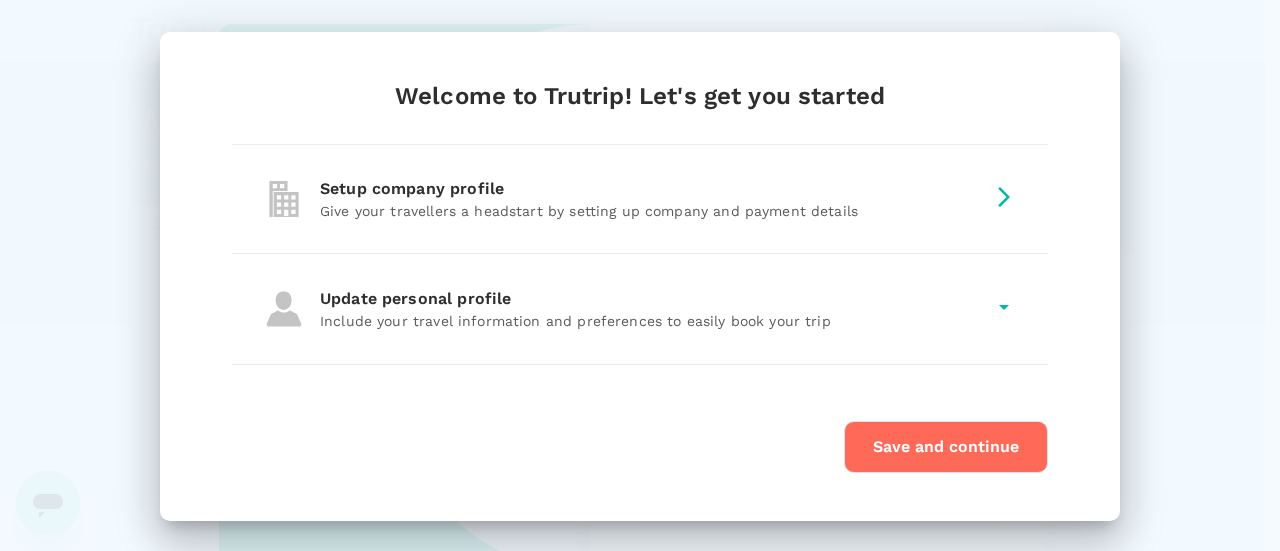 click on "Give your travellers a headstart by setting up company and payment details" at bounding box center (652, 211) 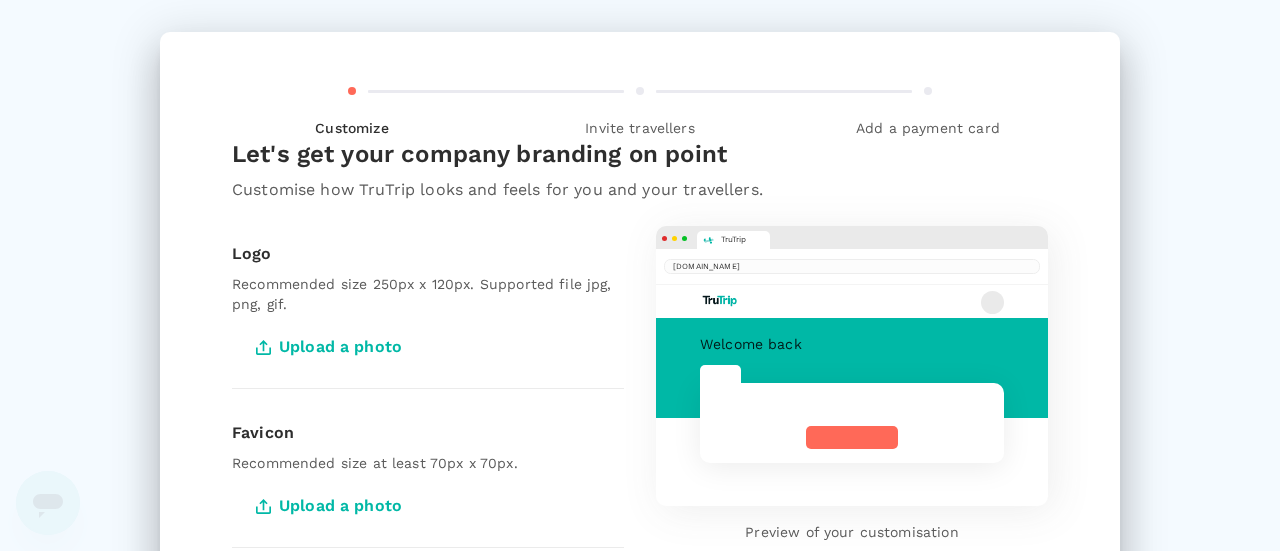 click on "Upload a photo" at bounding box center [331, 347] 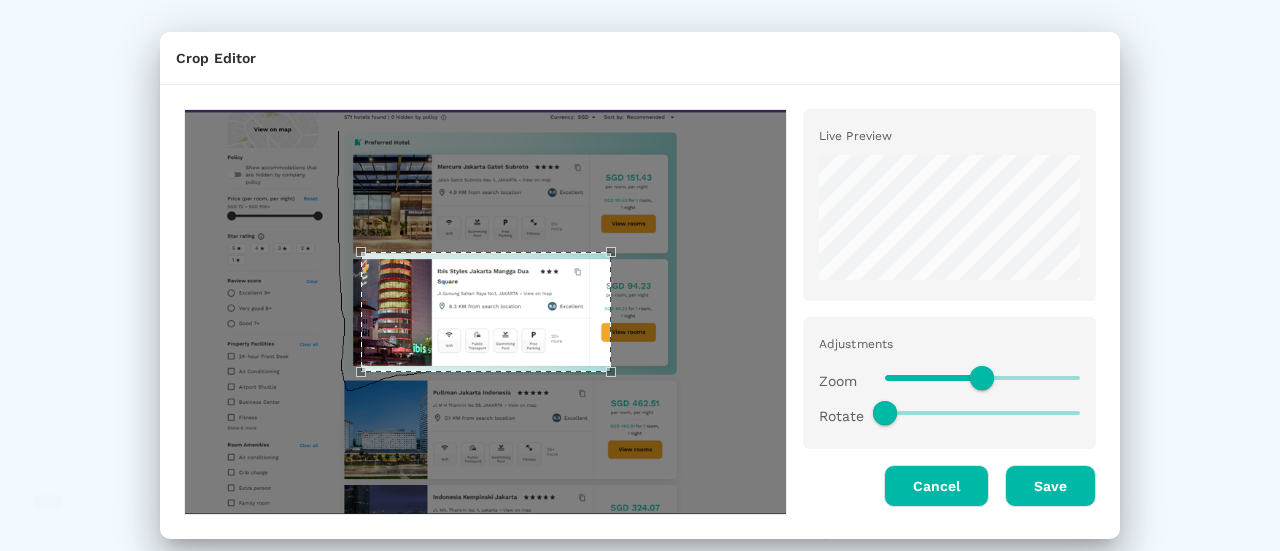 click on "Save" at bounding box center [1050, 486] 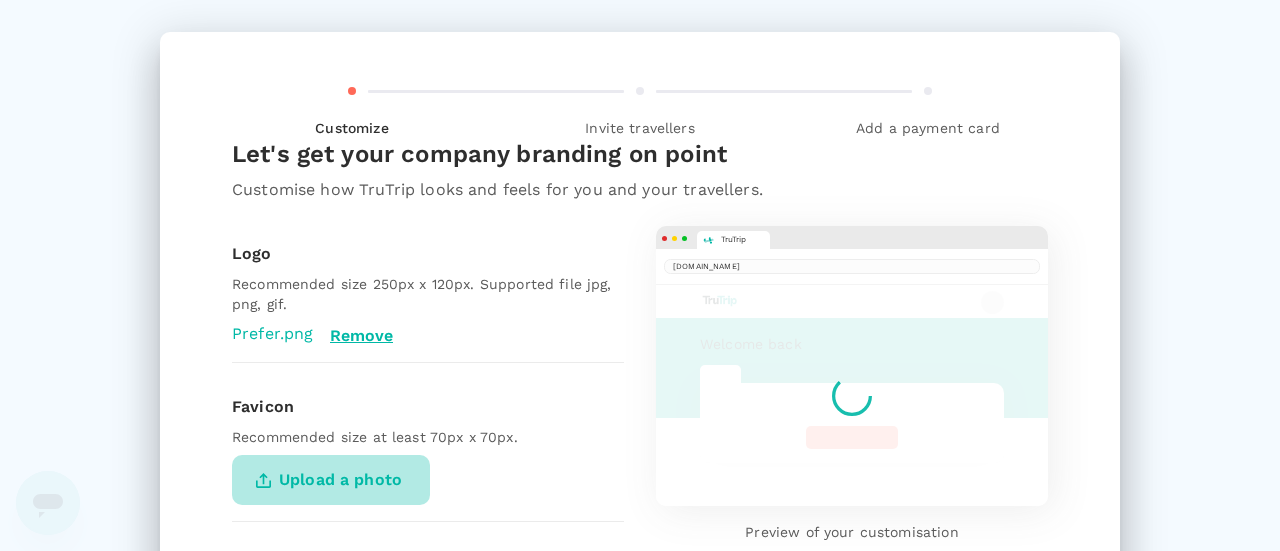 click on "Upload a photo" at bounding box center [331, 480] 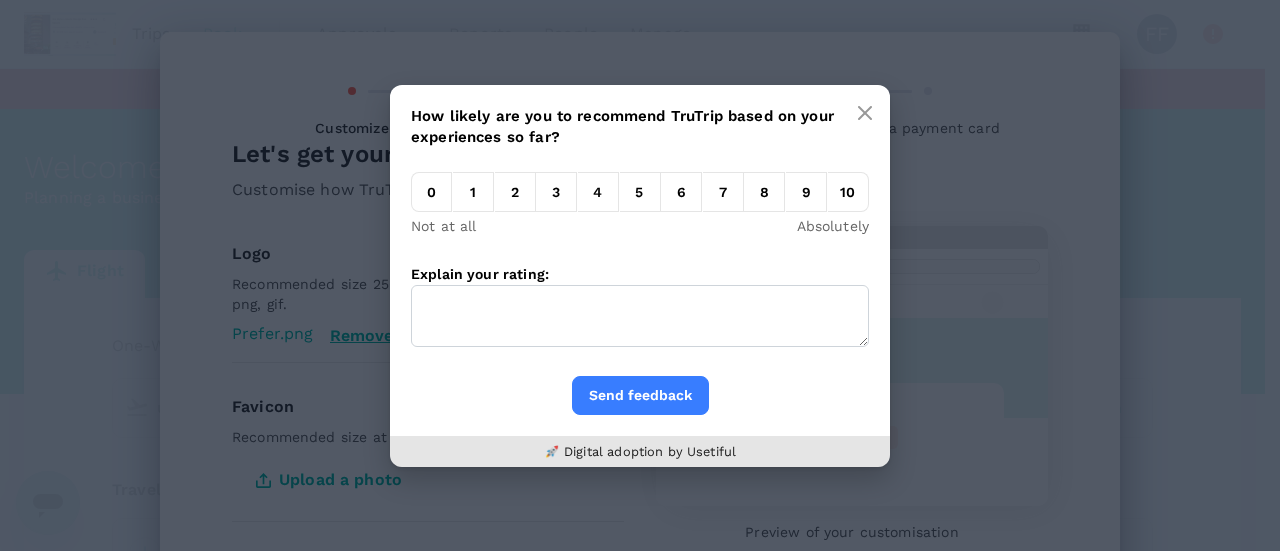 type on "undefined, undefined (any)" 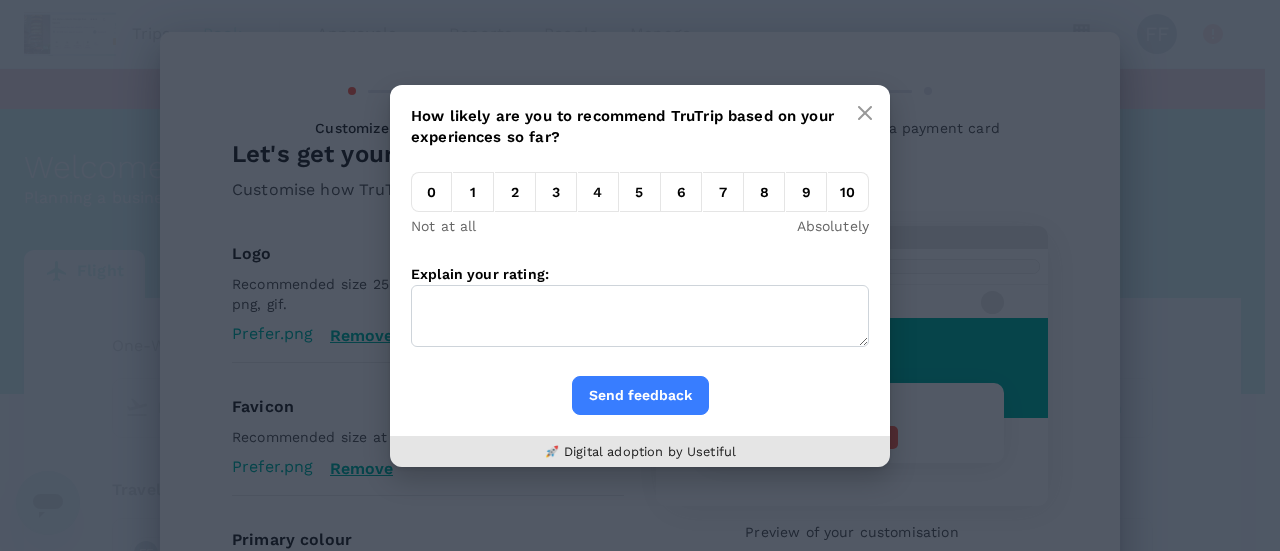 click on "8" at bounding box center (764, 192) 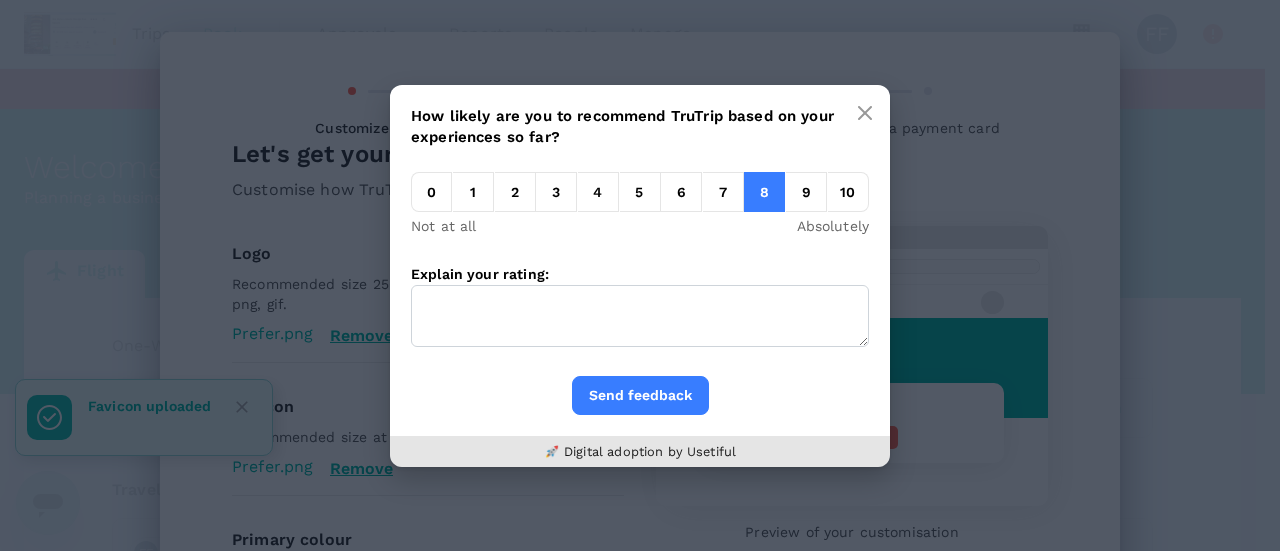 drag, startPoint x: 708, startPoint y: 302, endPoint x: 690, endPoint y: 302, distance: 18 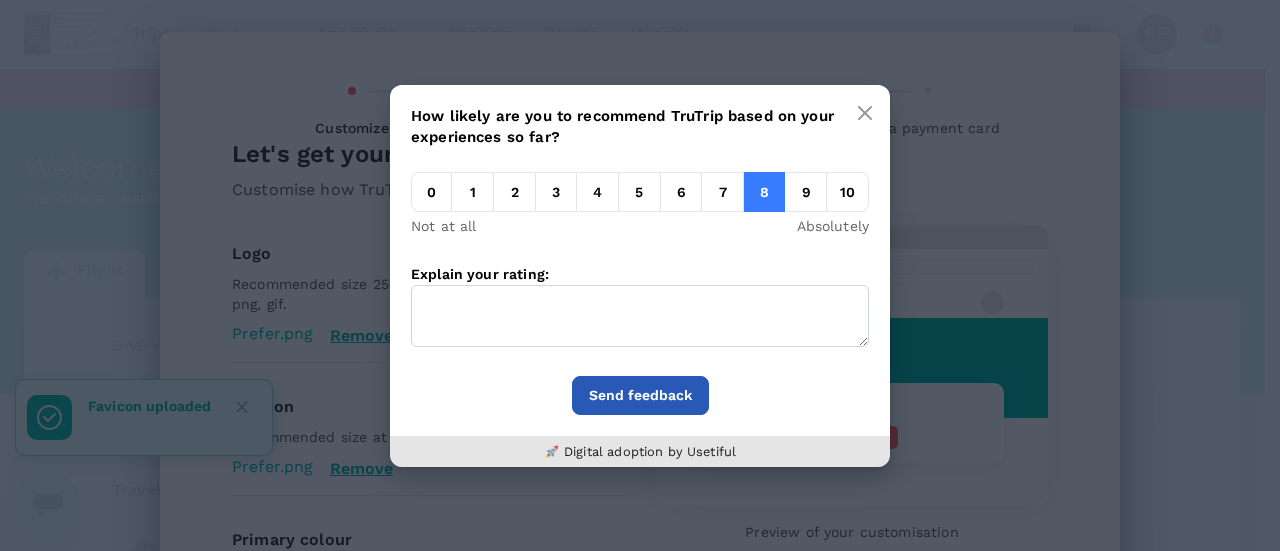 click on "Send feedback" at bounding box center (640, 395) 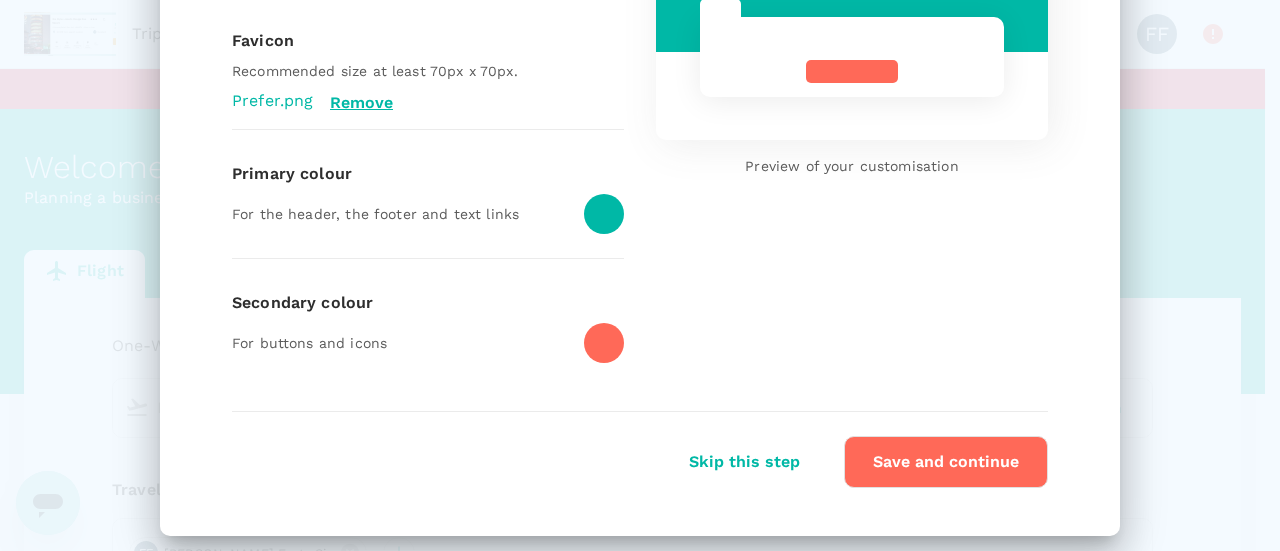scroll, scrollTop: 380, scrollLeft: 0, axis: vertical 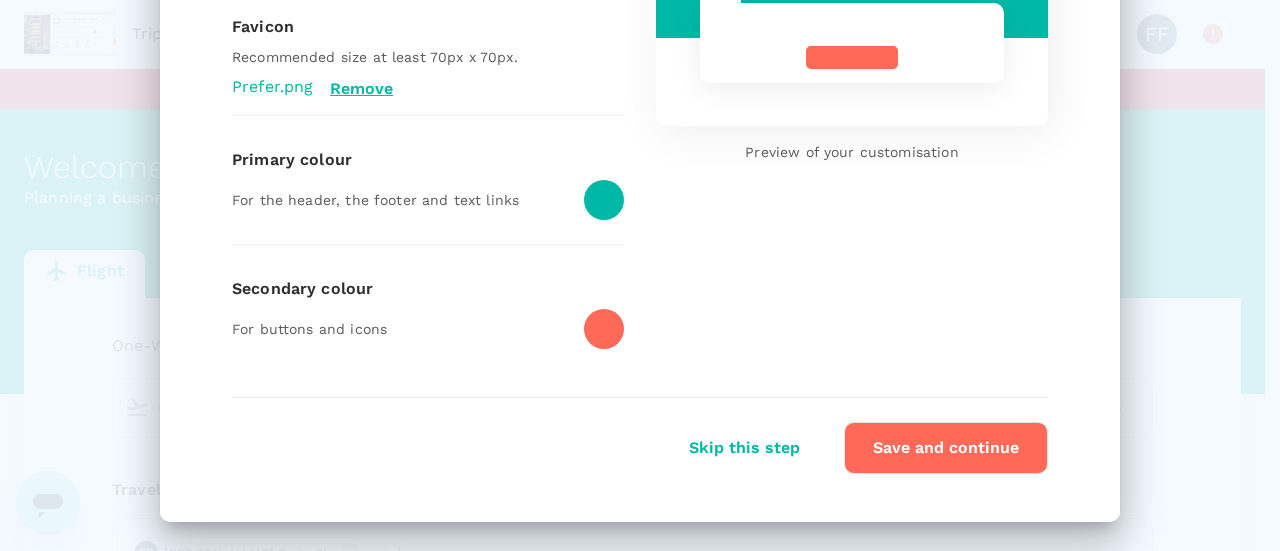 click on "Save and continue" at bounding box center (946, 448) 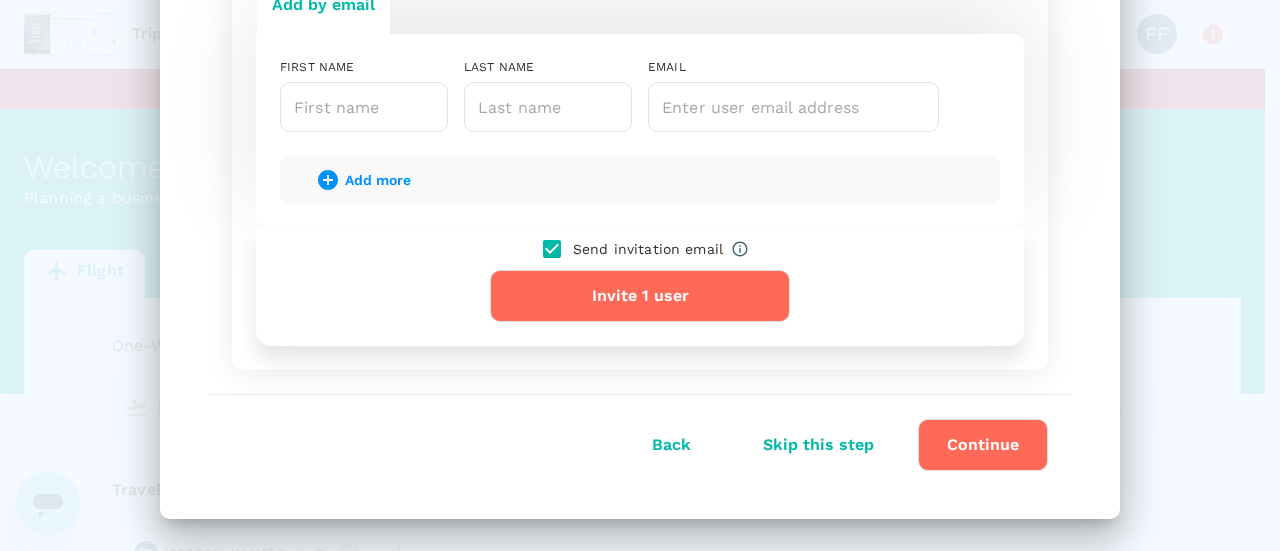 scroll, scrollTop: 290, scrollLeft: 0, axis: vertical 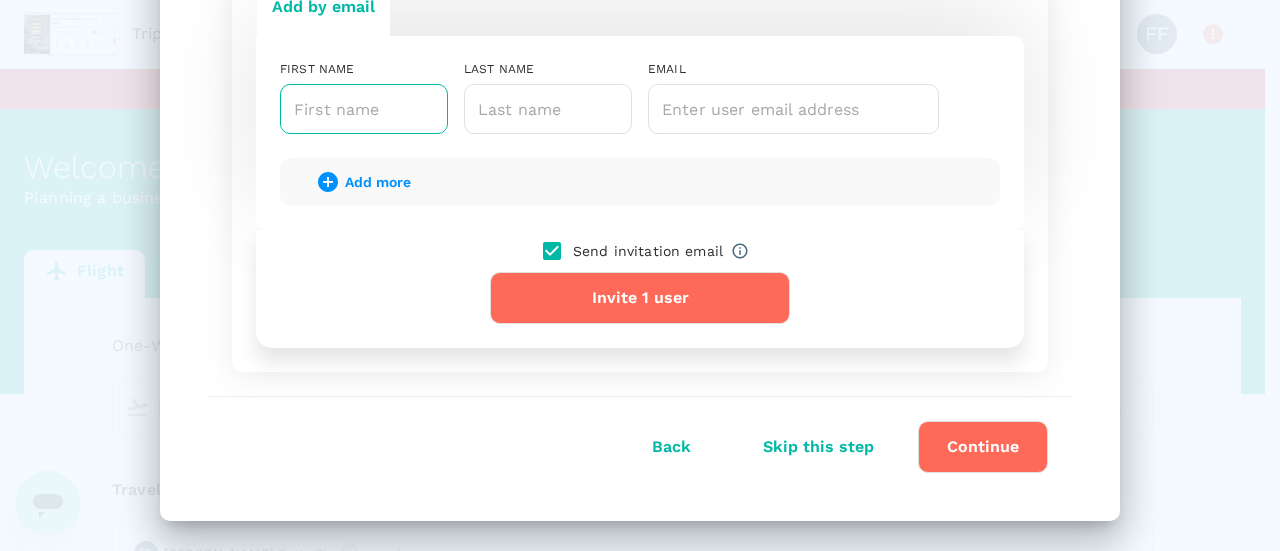 click at bounding box center [364, 109] 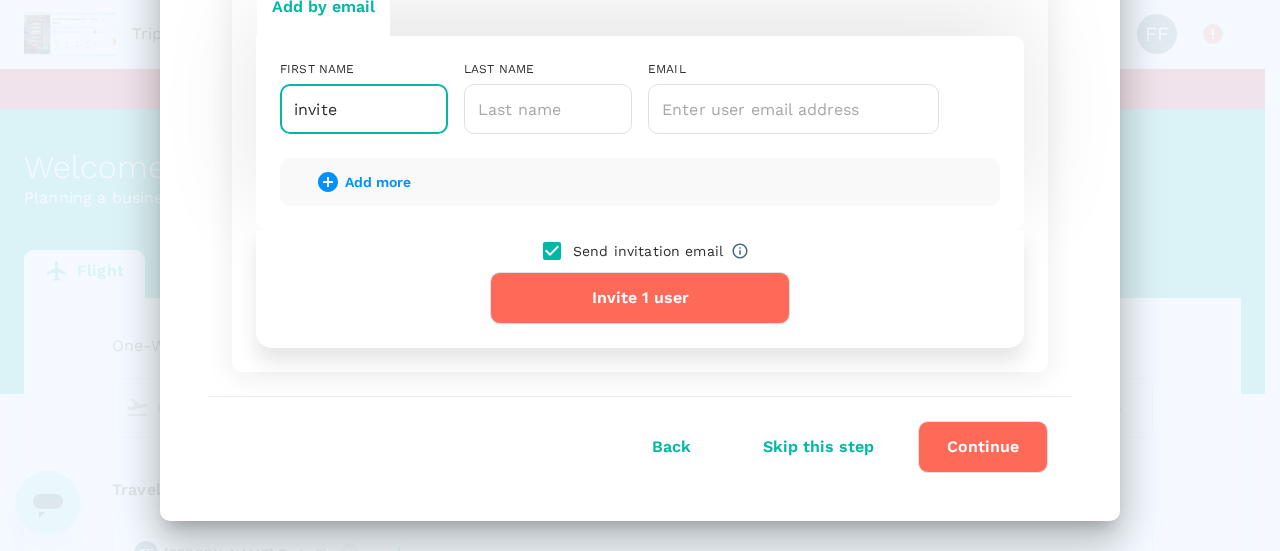 type on "invite" 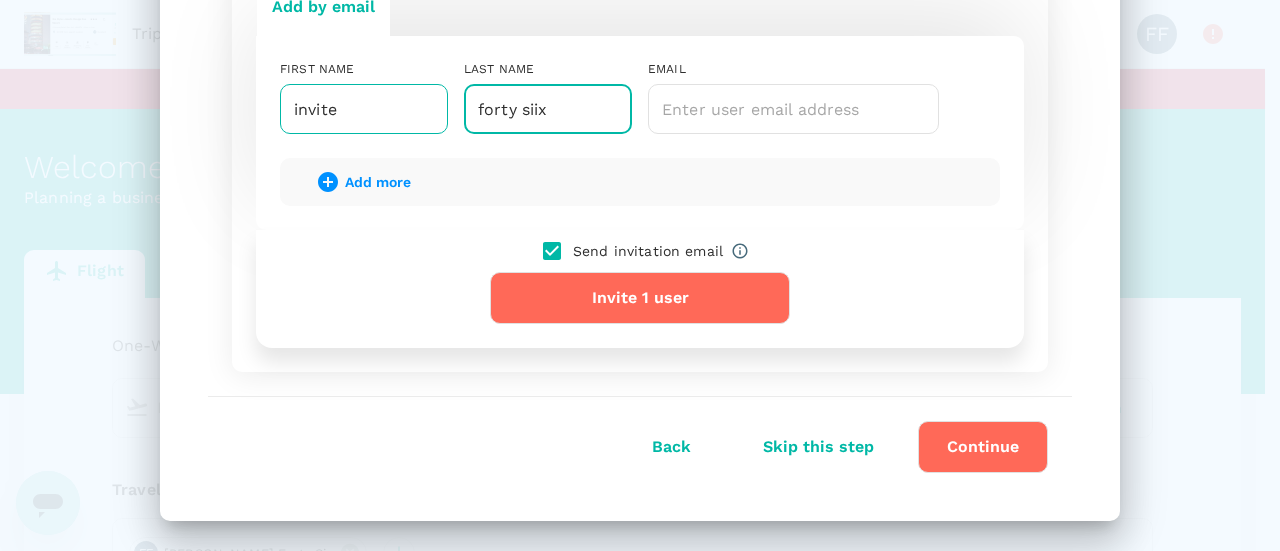 type on "forty siix" 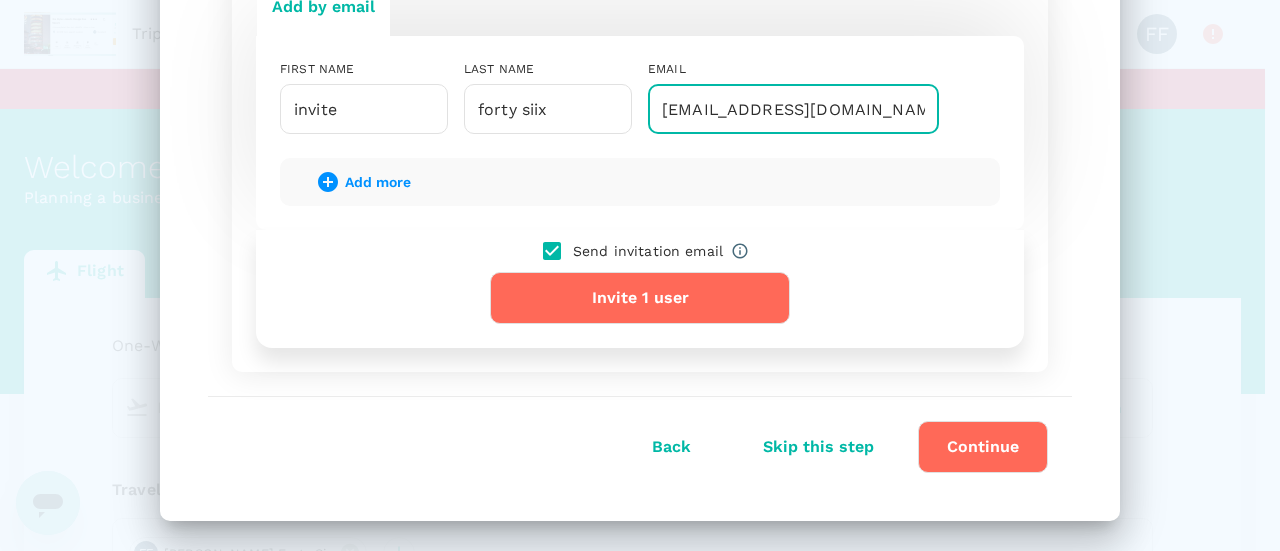type on "fazri+inv46@trutrip.co" 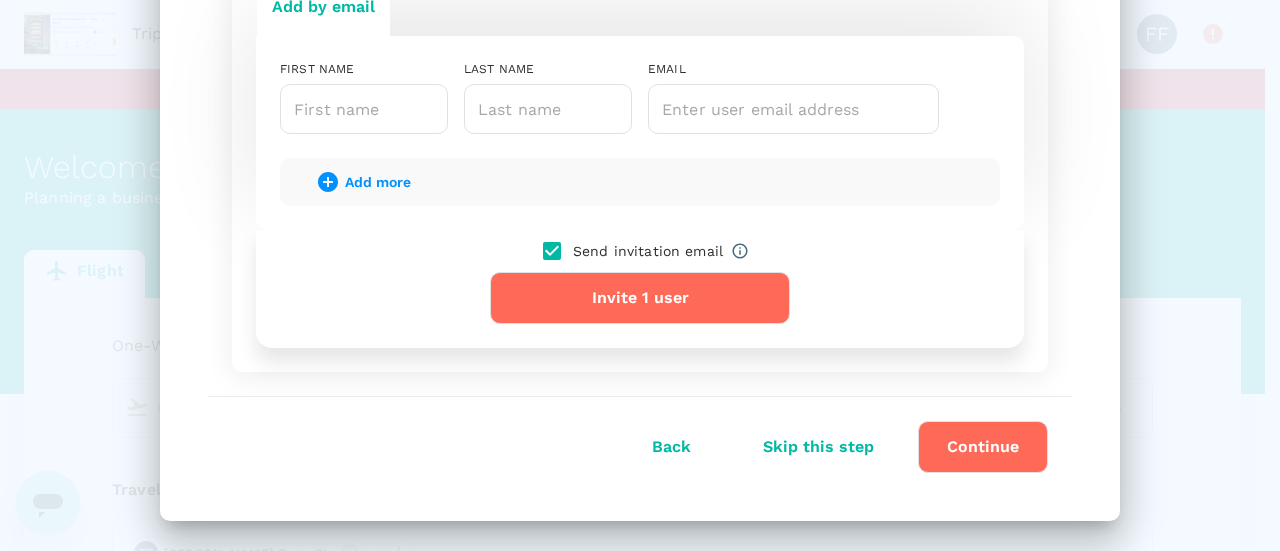 click on "Continue" at bounding box center [983, 447] 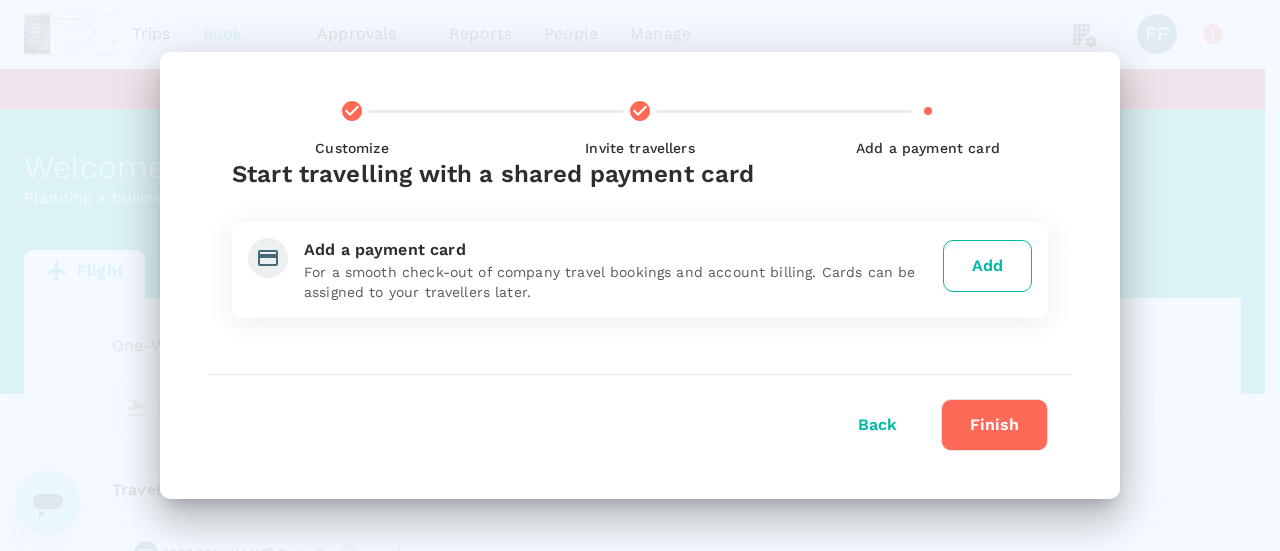 scroll, scrollTop: 0, scrollLeft: 0, axis: both 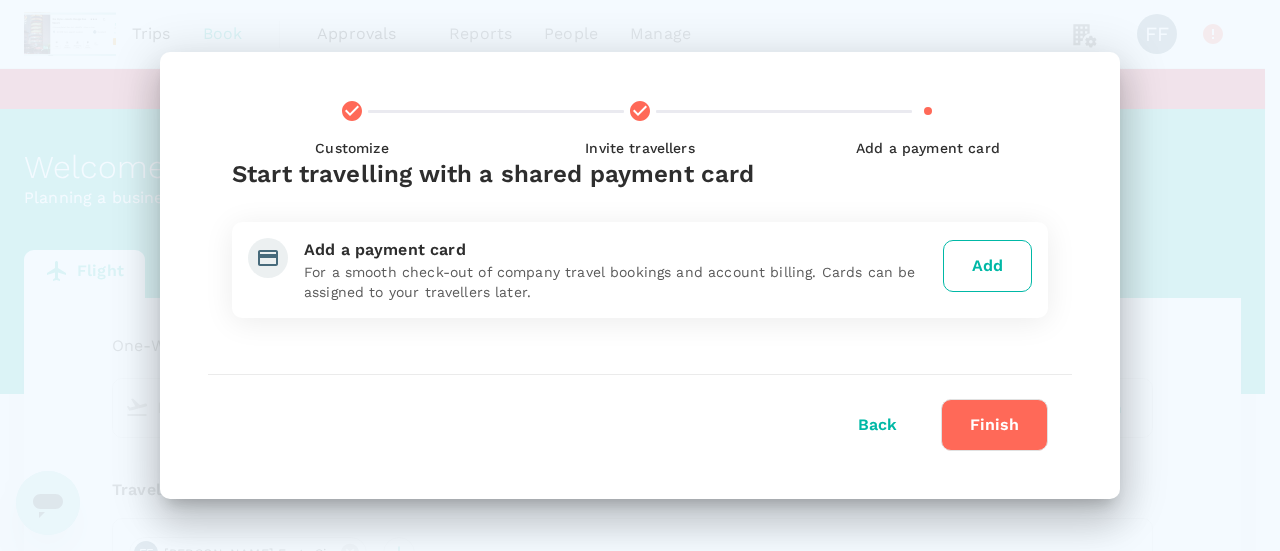 click on "Add" at bounding box center (987, 266) 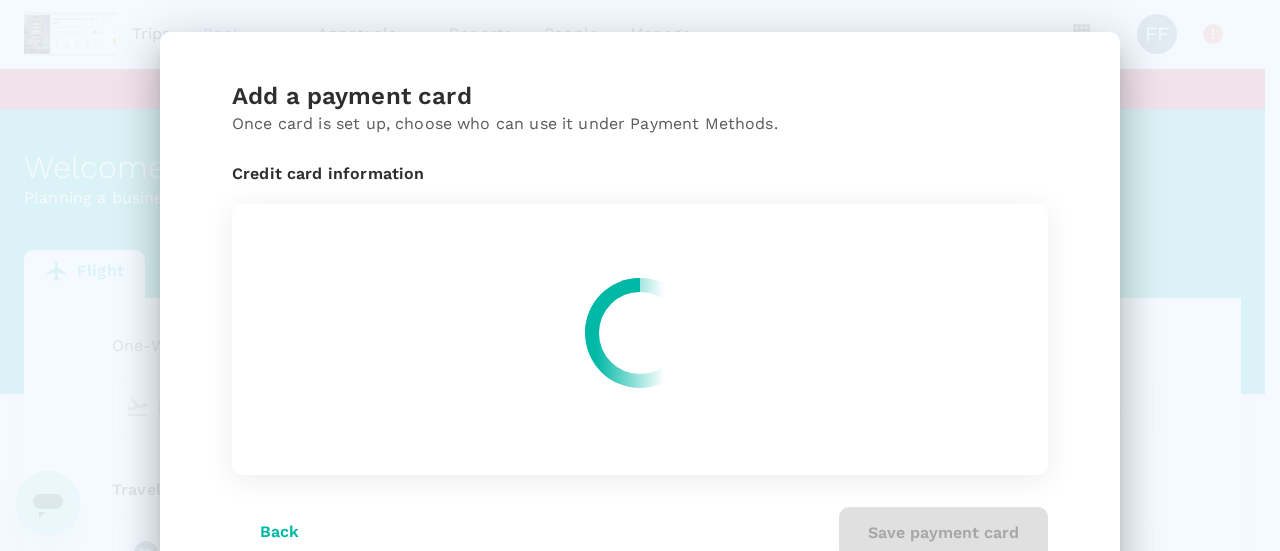 scroll, scrollTop: 0, scrollLeft: 0, axis: both 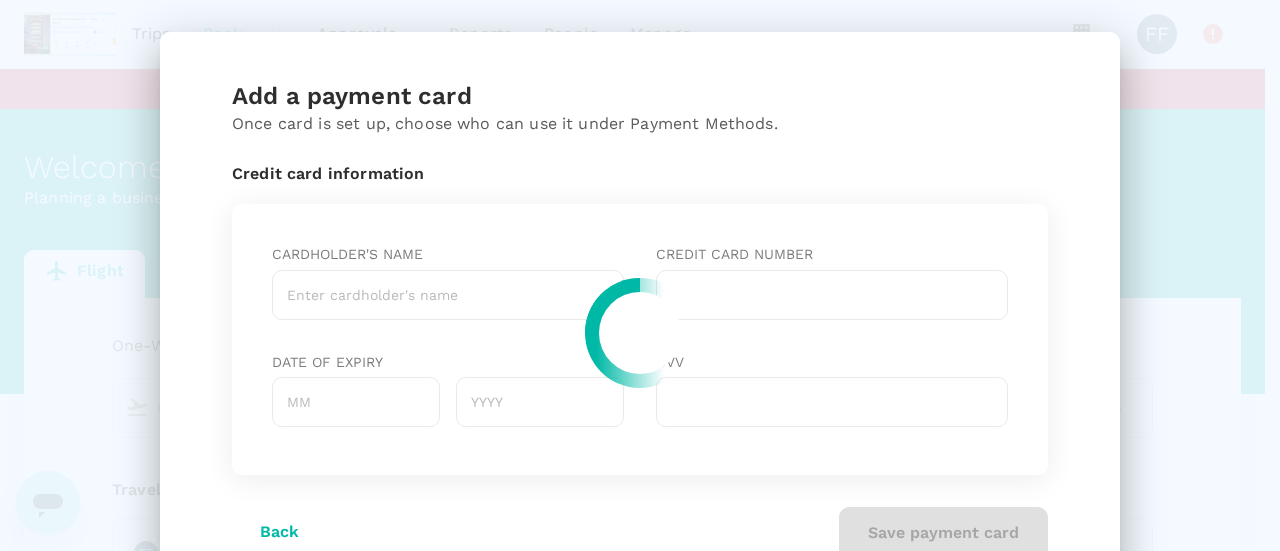 click on "Cardholder's name" at bounding box center (456, 282) 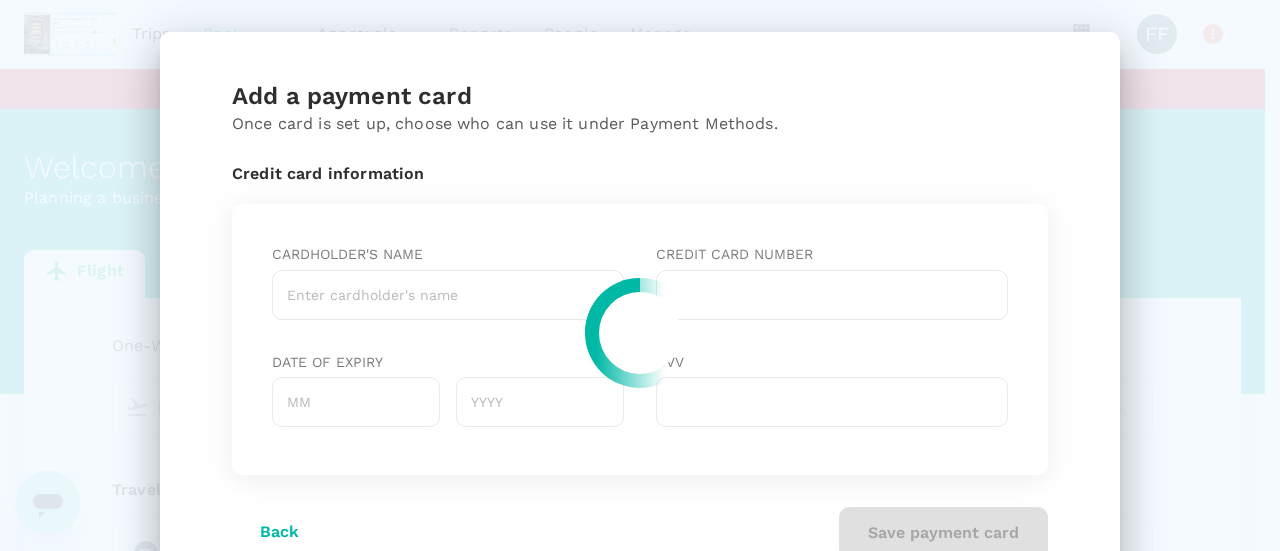 click on "Cardholder's name" at bounding box center [448, 295] 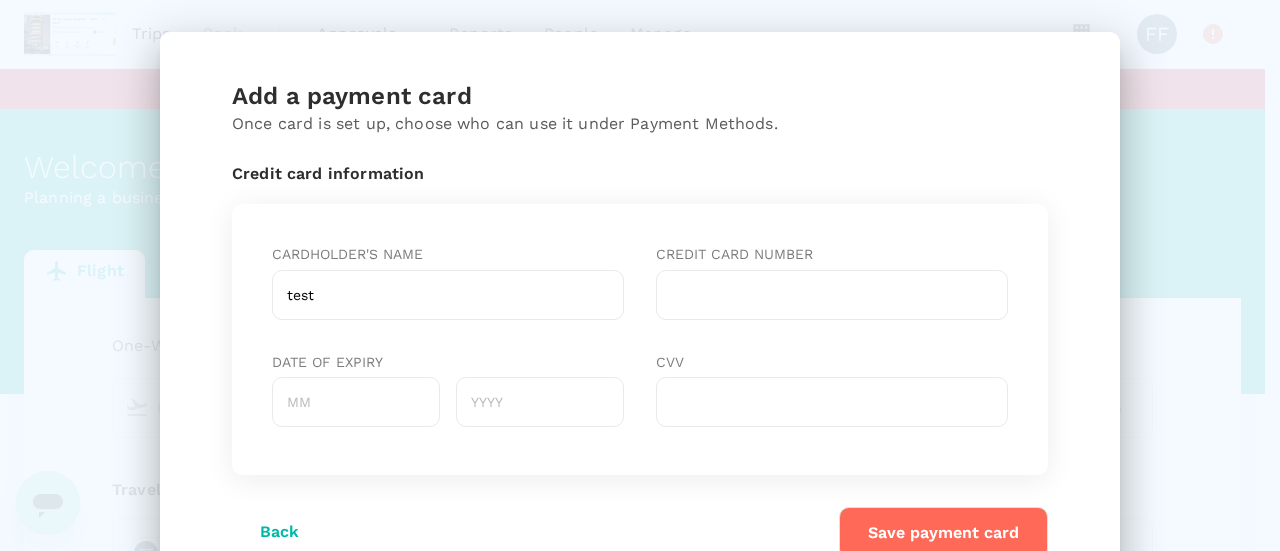 type on "test" 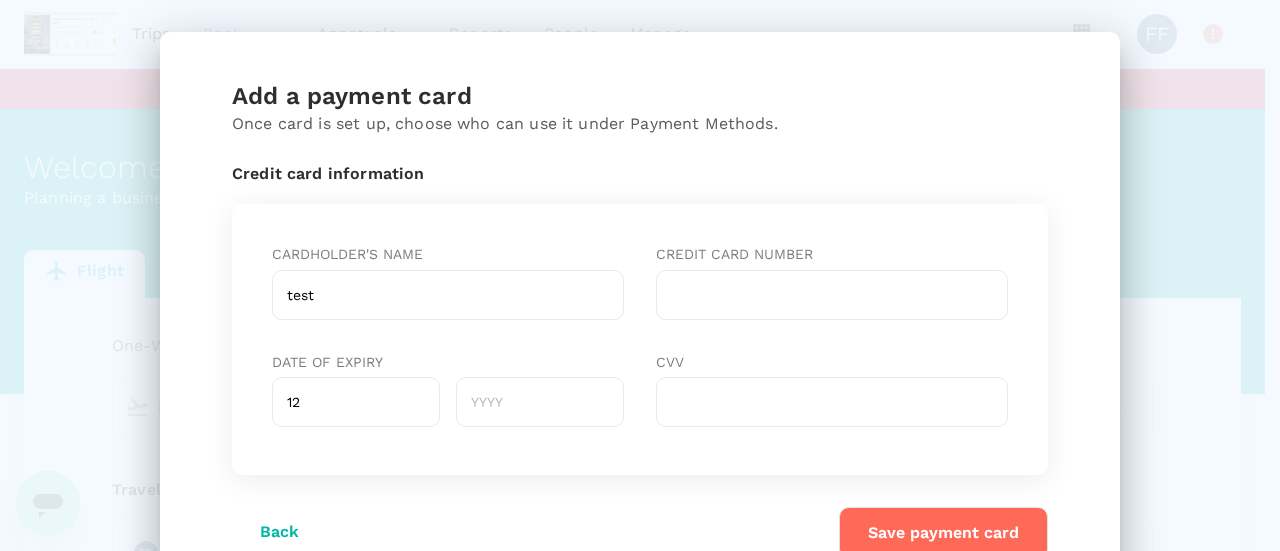 type on "12" 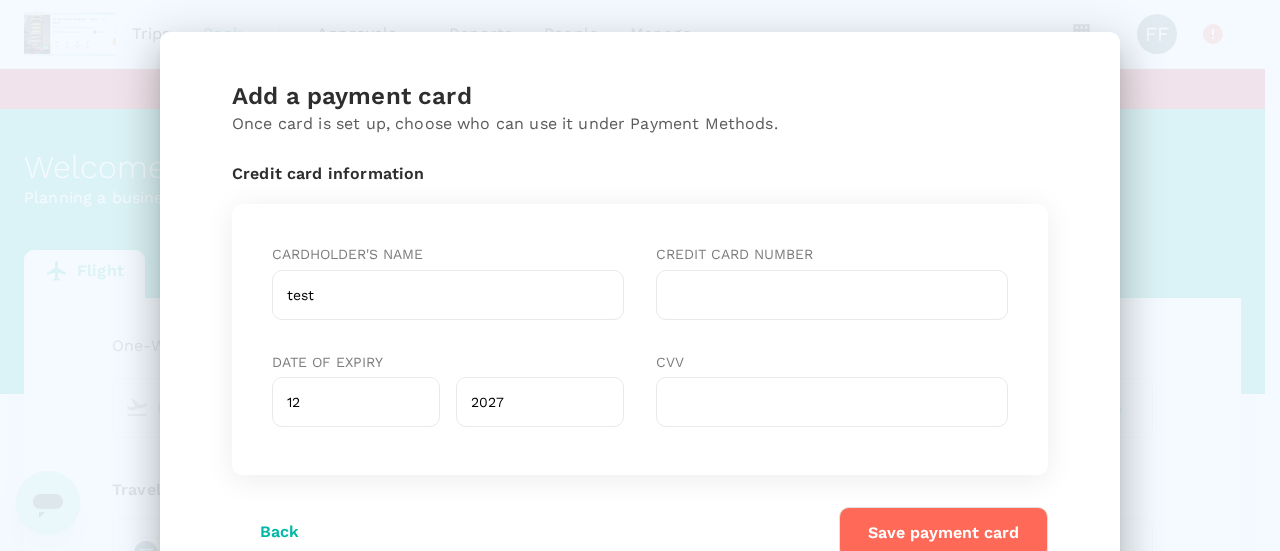 type on "2027" 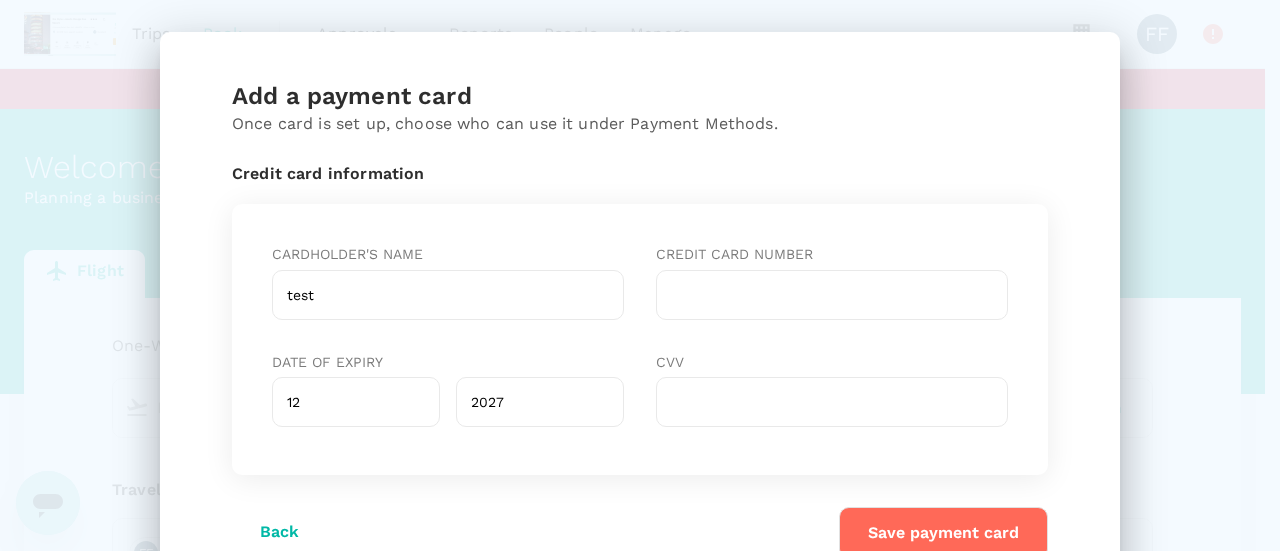 scroll, scrollTop: 87, scrollLeft: 0, axis: vertical 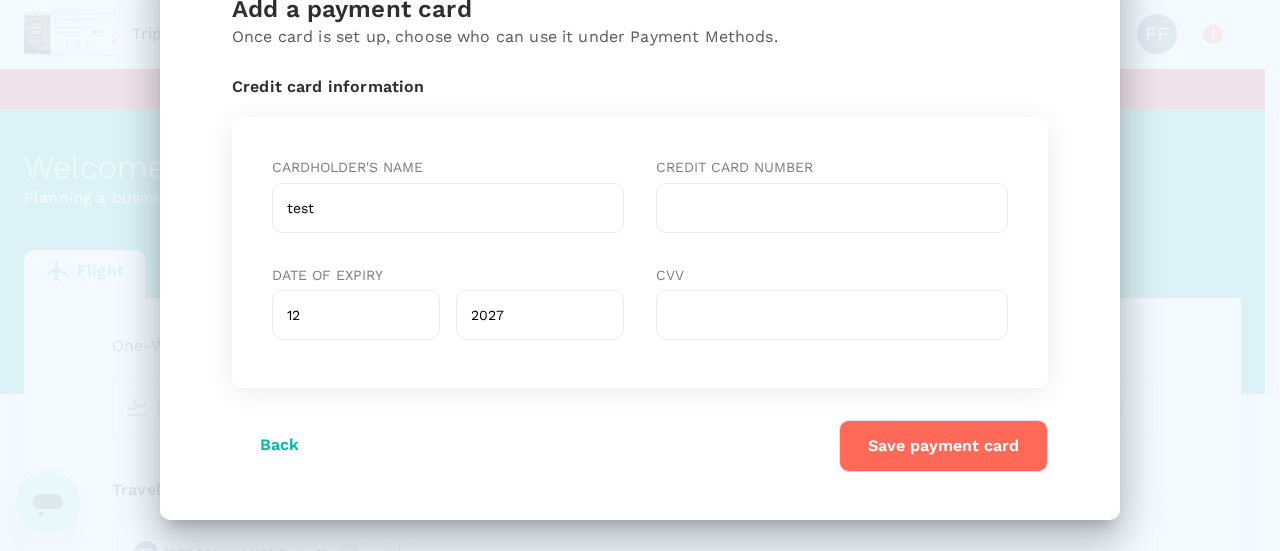 click on "Save payment card" at bounding box center (935, 438) 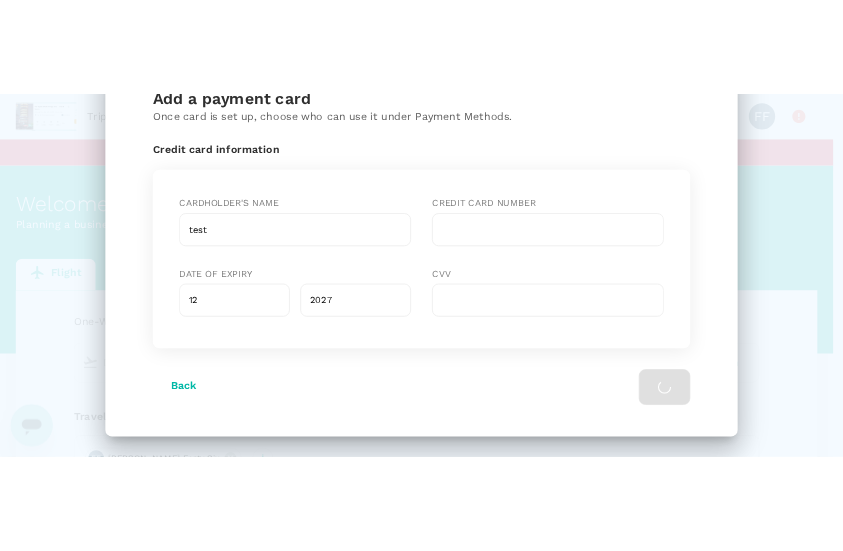 scroll, scrollTop: 87, scrollLeft: 0, axis: vertical 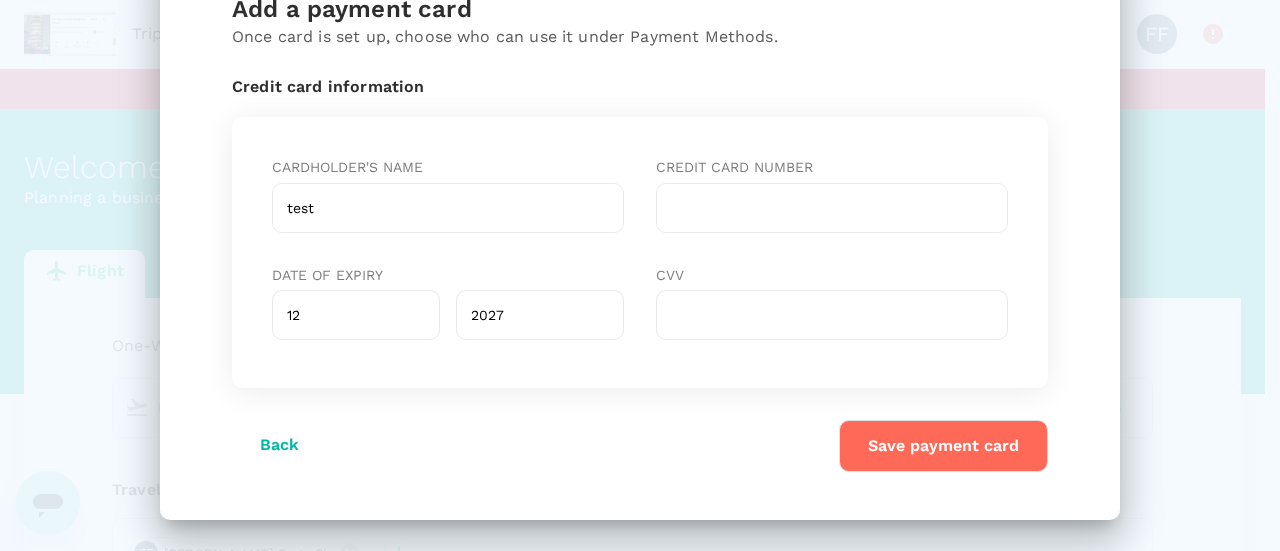 click on "Save payment card" at bounding box center [943, 446] 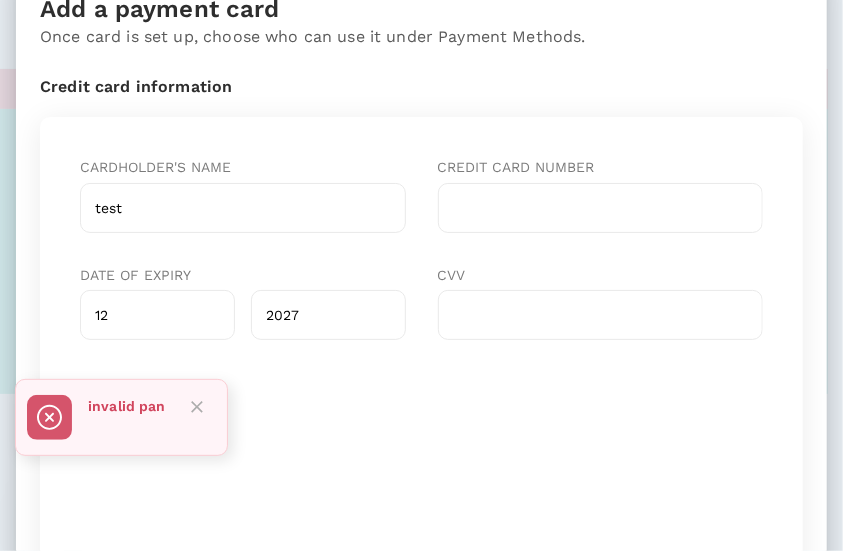 click on "Cardholder's name
test
Credit card number
Date of expiry
12
2027
CVV" at bounding box center (420, 247) 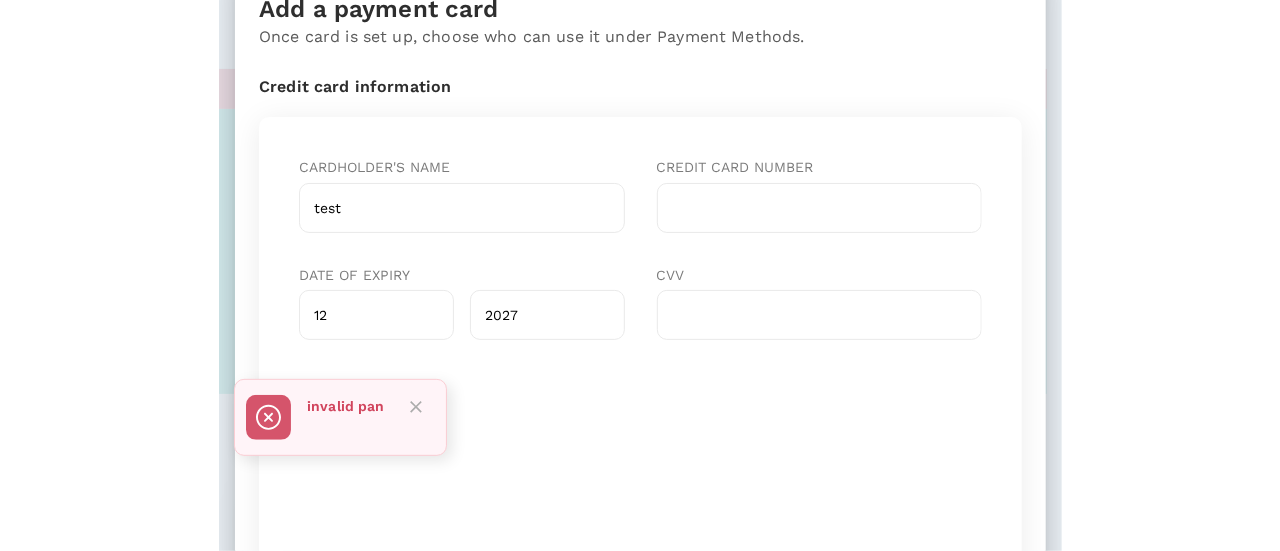 scroll, scrollTop: 287, scrollLeft: 0, axis: vertical 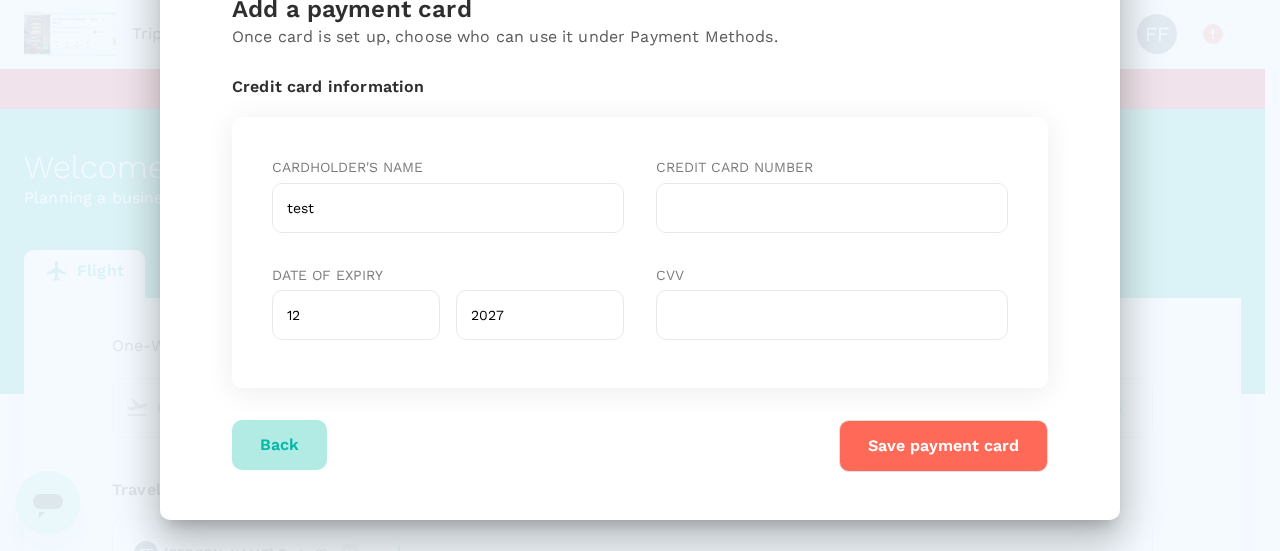 drag, startPoint x: 227, startPoint y: 449, endPoint x: 244, endPoint y: 451, distance: 17.117243 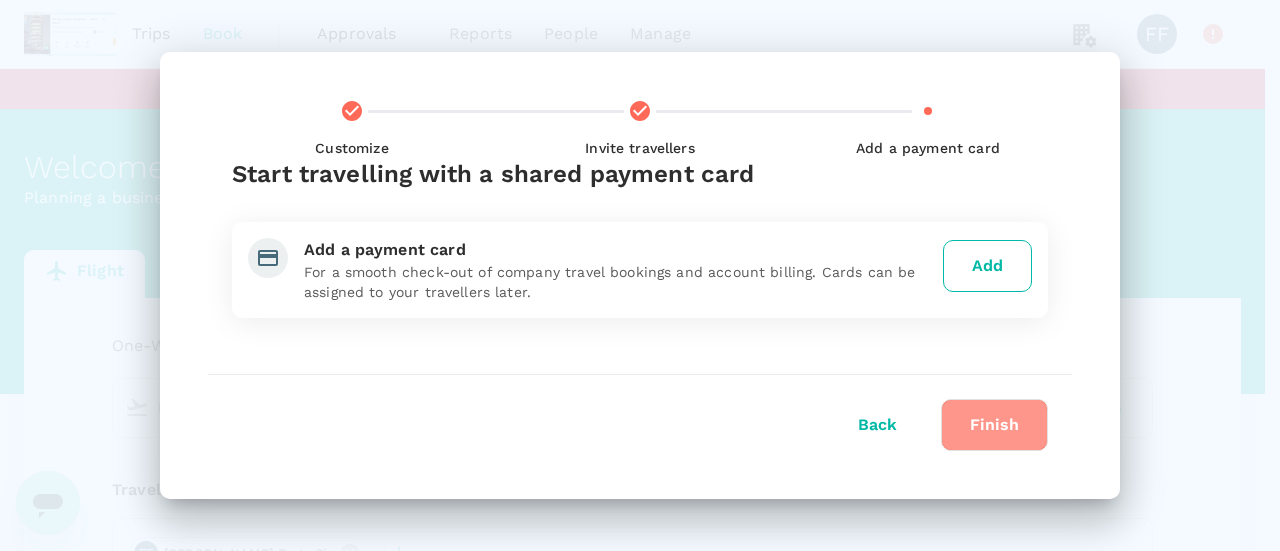 click on "Finish" at bounding box center (994, 425) 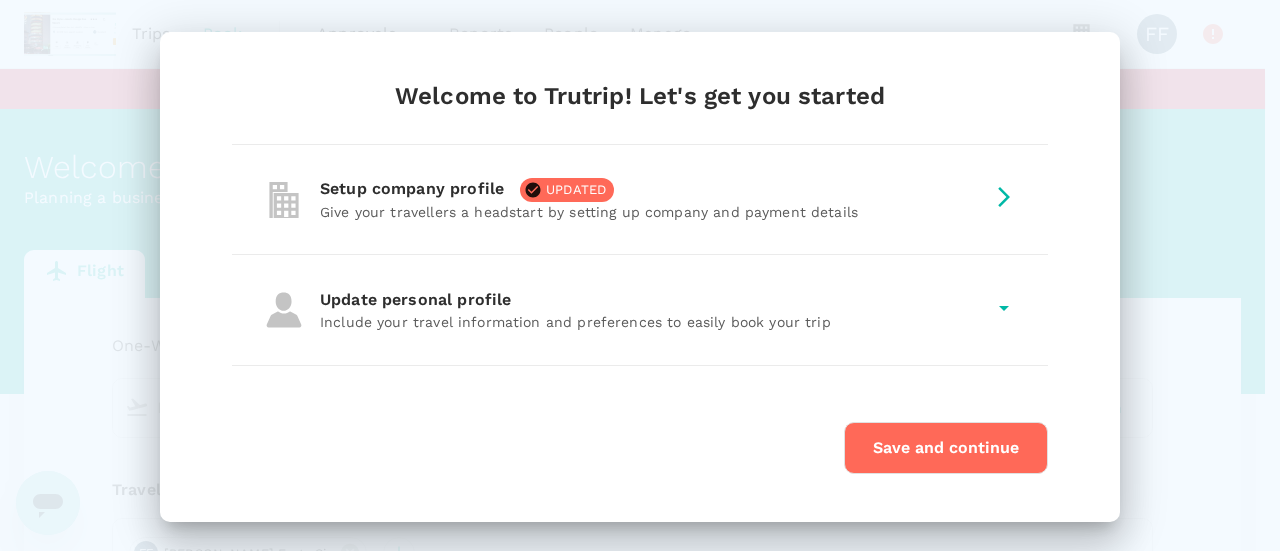 click on "Update personal profile" at bounding box center (423, 299) 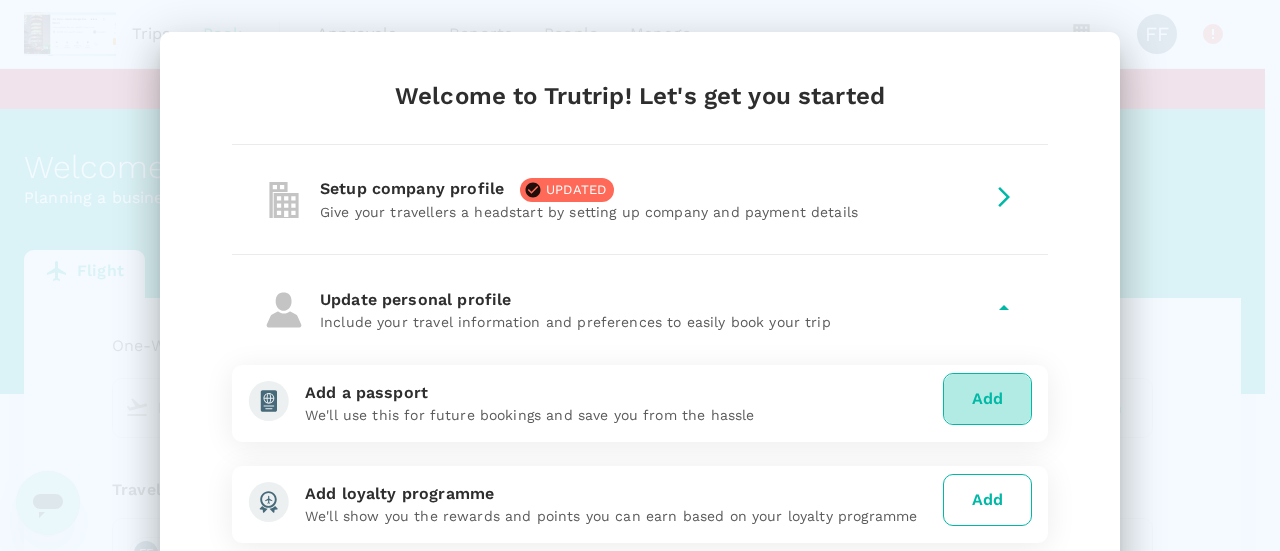 click on "Add" at bounding box center [987, 399] 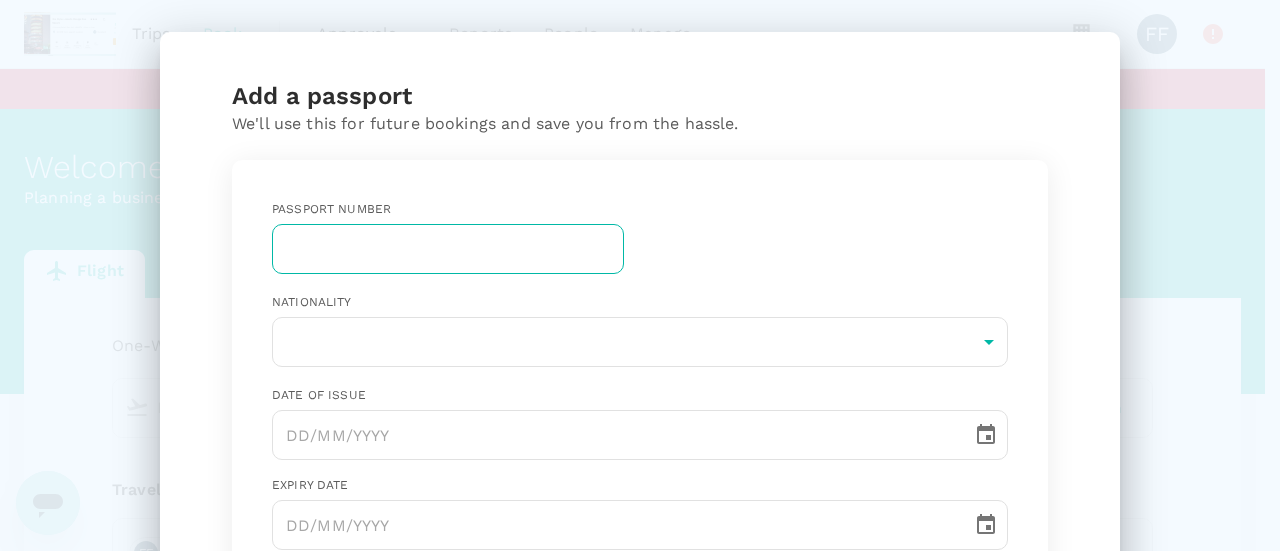 click at bounding box center [448, 249] 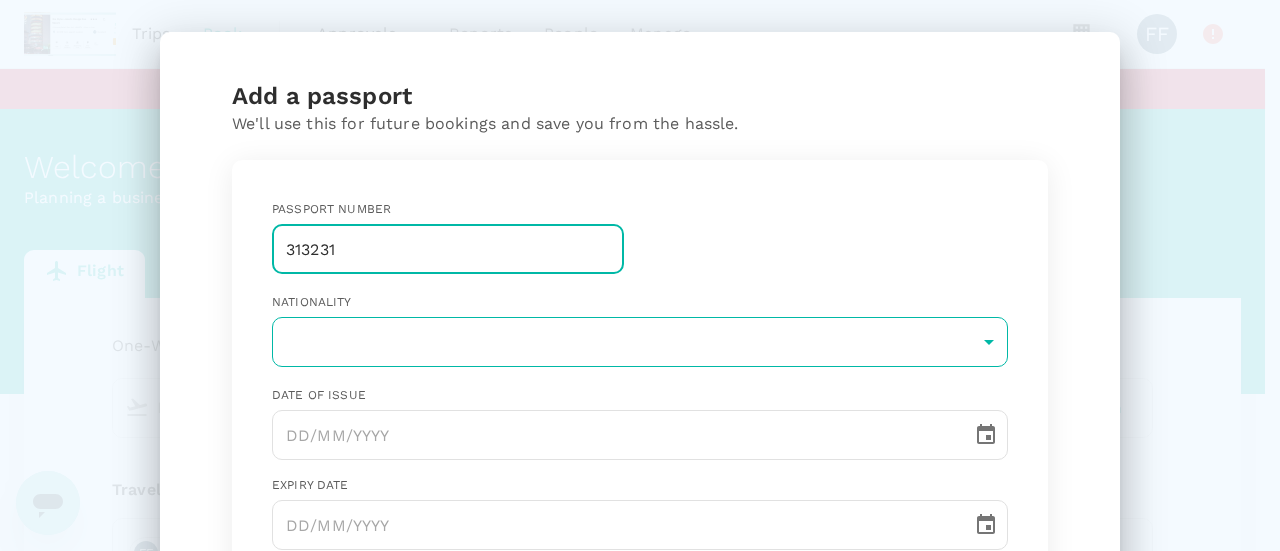 type on "313231" 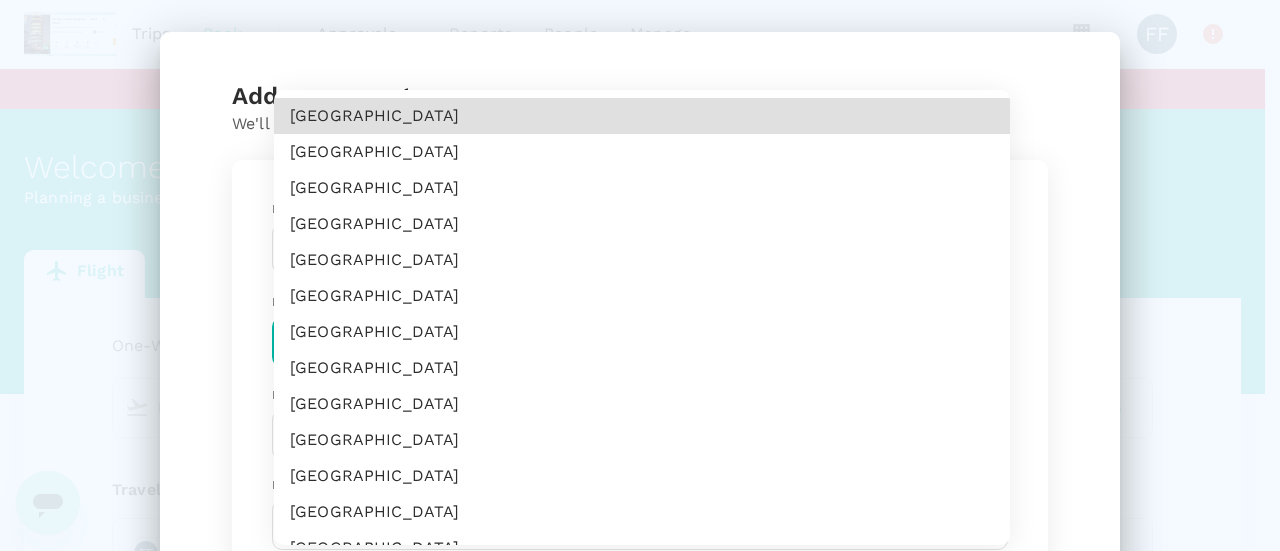 type 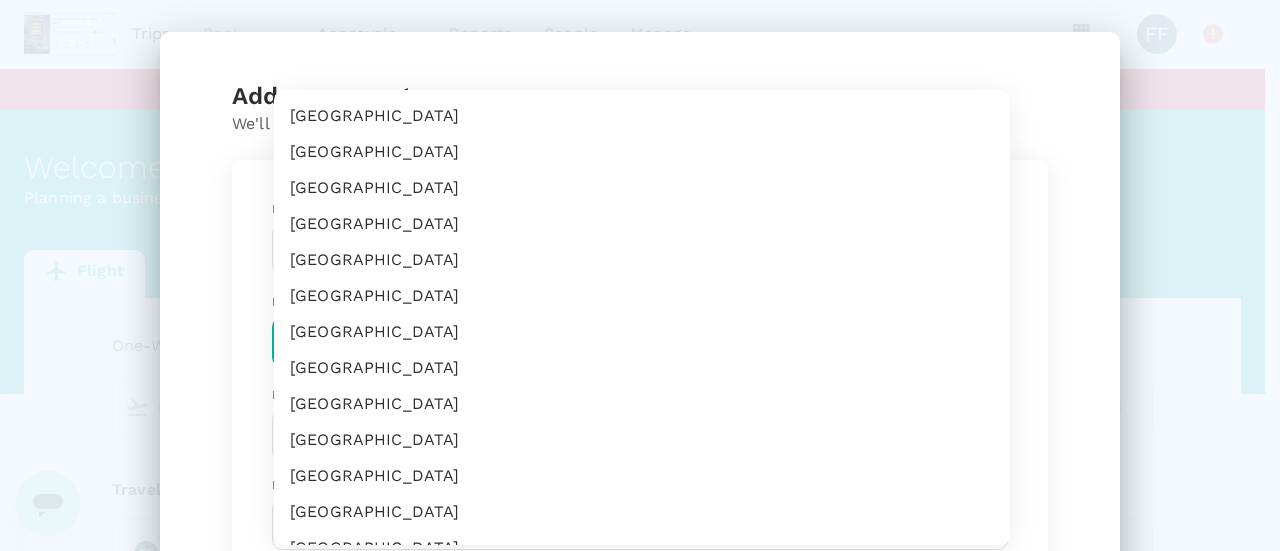 scroll, scrollTop: 2606, scrollLeft: 0, axis: vertical 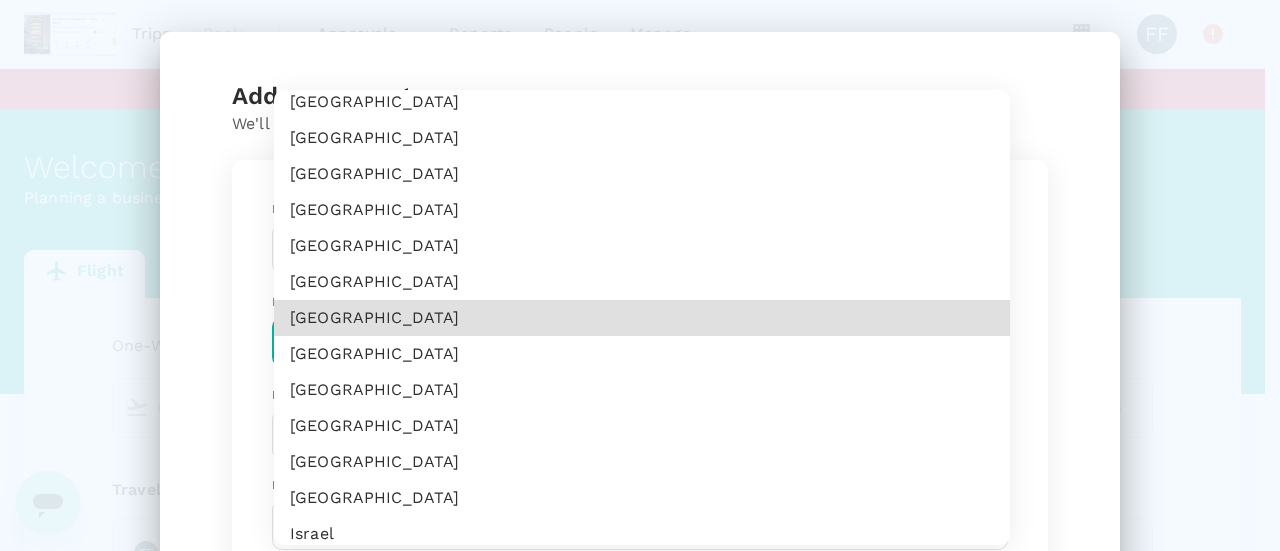 type 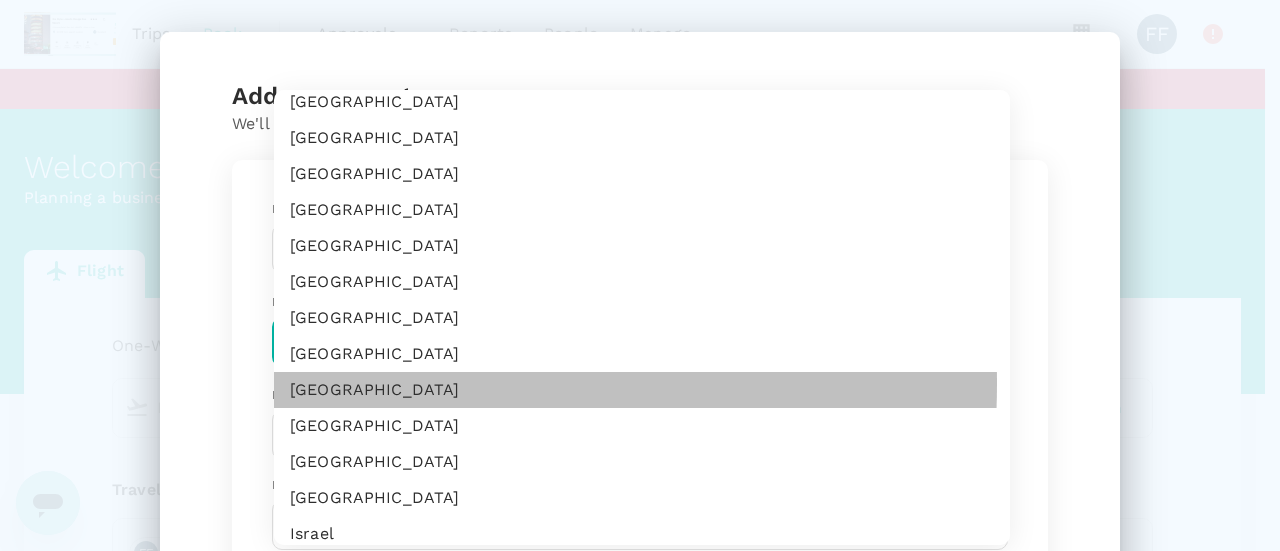 click on "Indonesia" at bounding box center (642, 390) 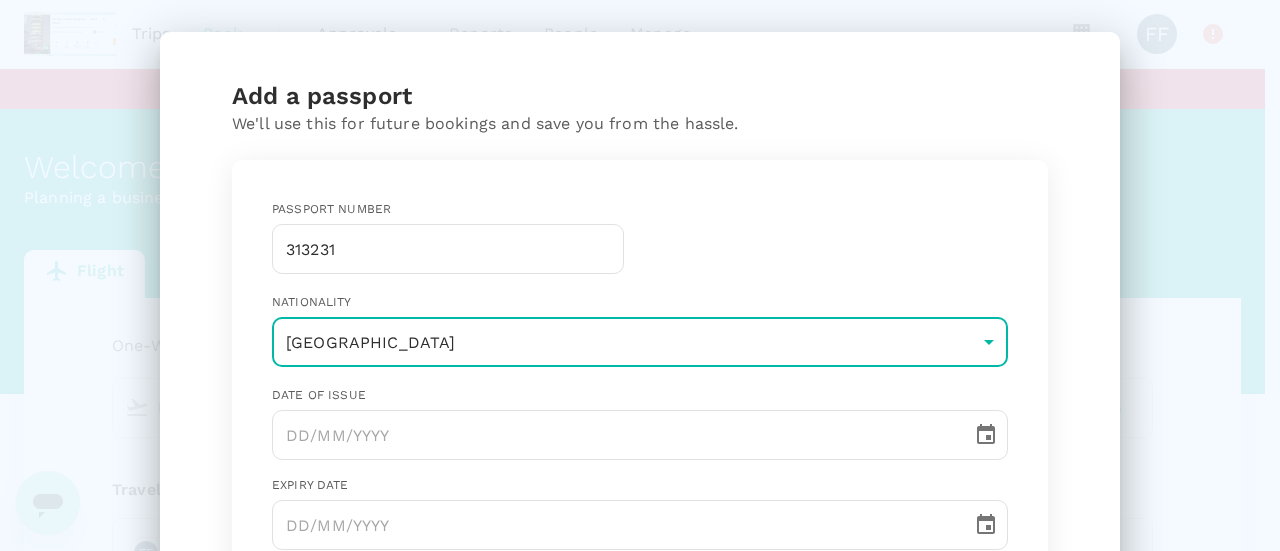 scroll, scrollTop: 0, scrollLeft: 0, axis: both 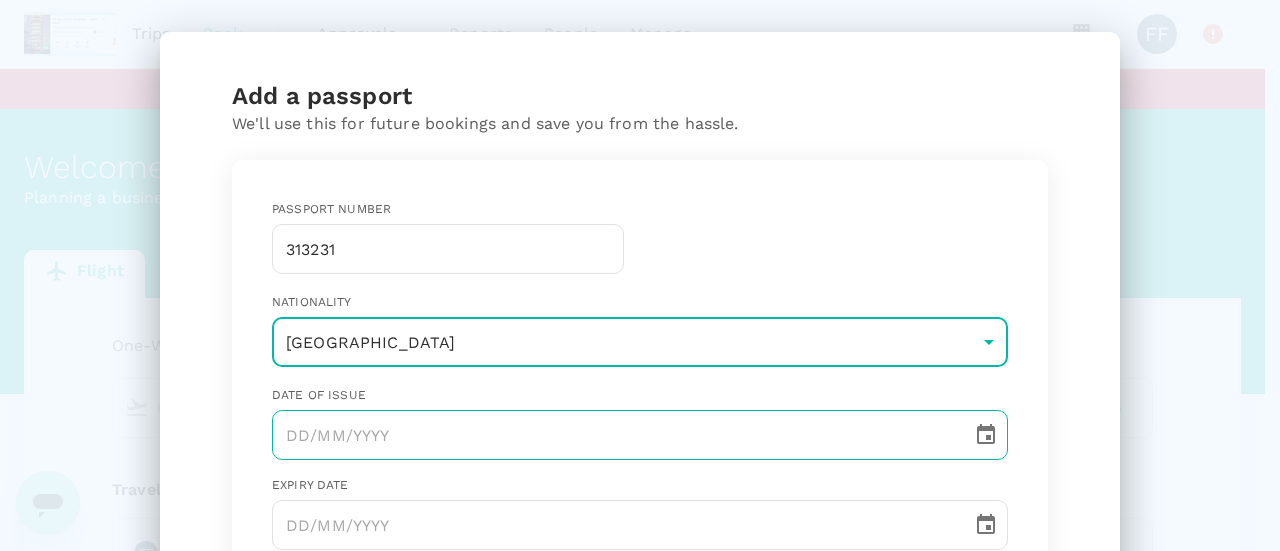 click at bounding box center [615, 435] 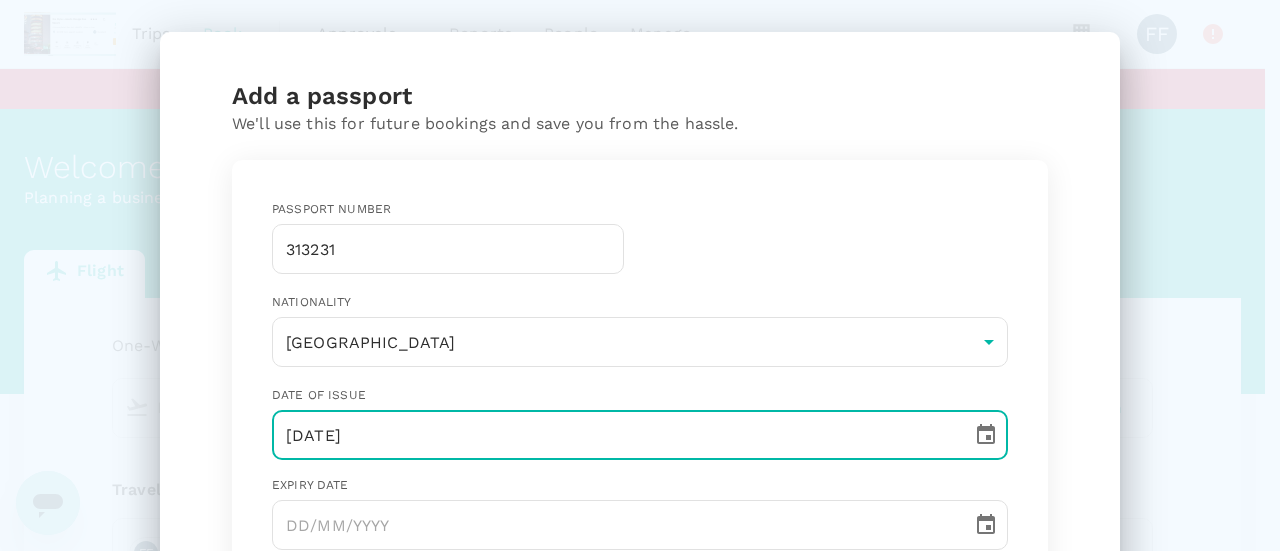type on "10/10/2020" 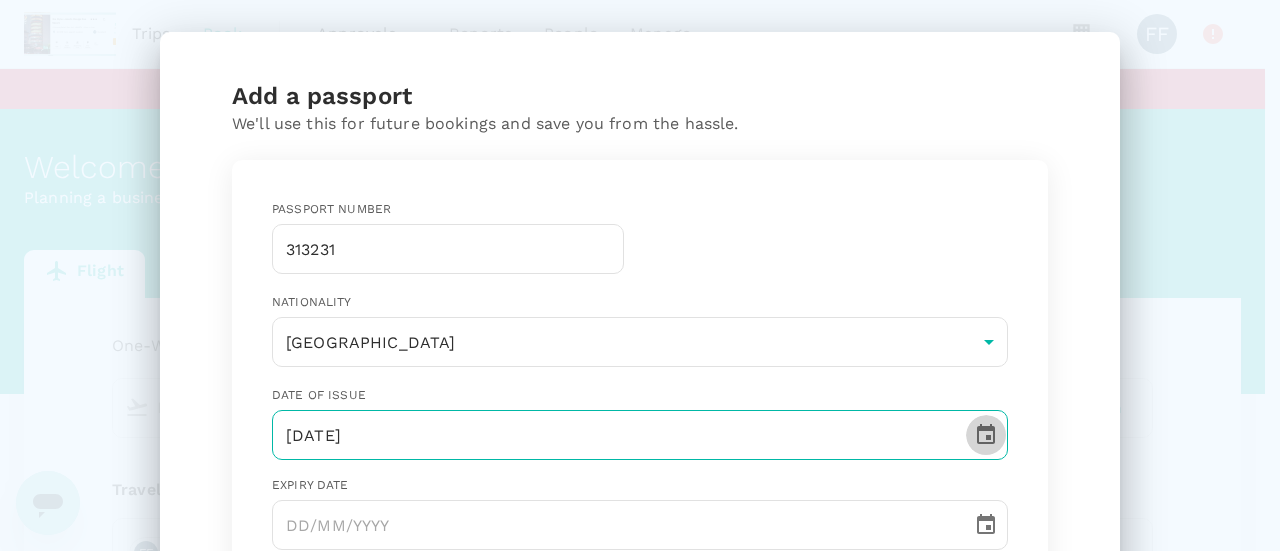 type 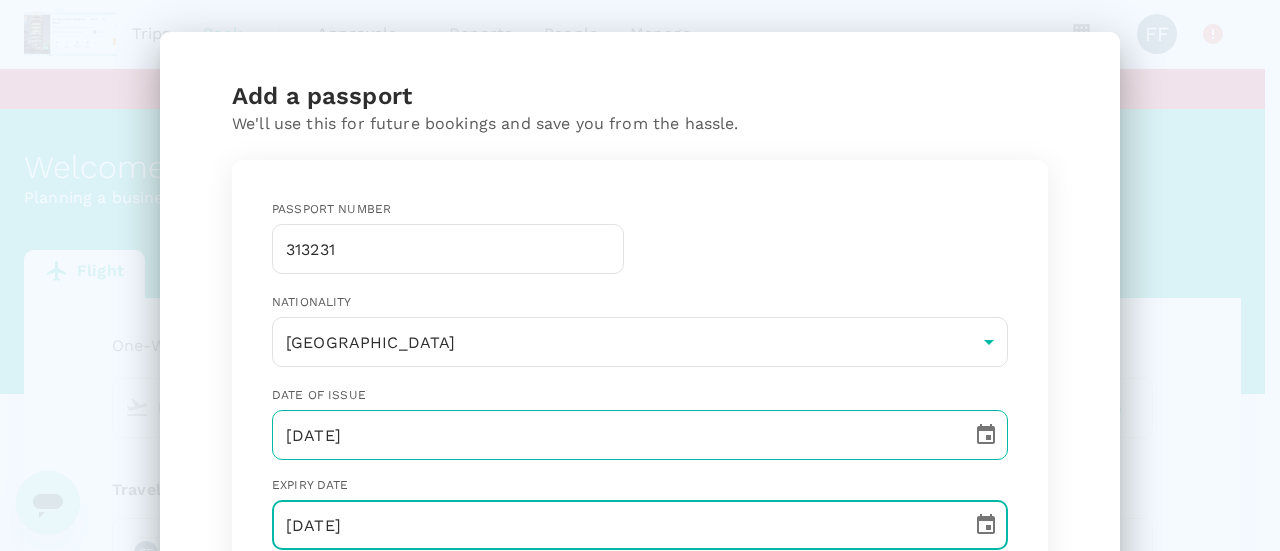 type on "10/10/2029" 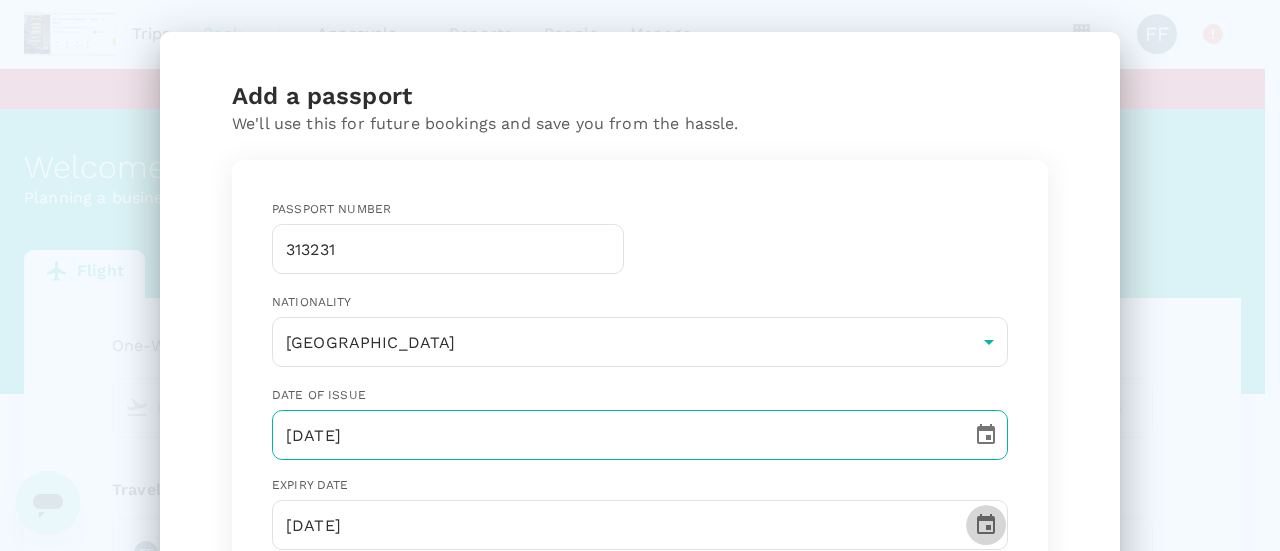 scroll, scrollTop: 340, scrollLeft: 0, axis: vertical 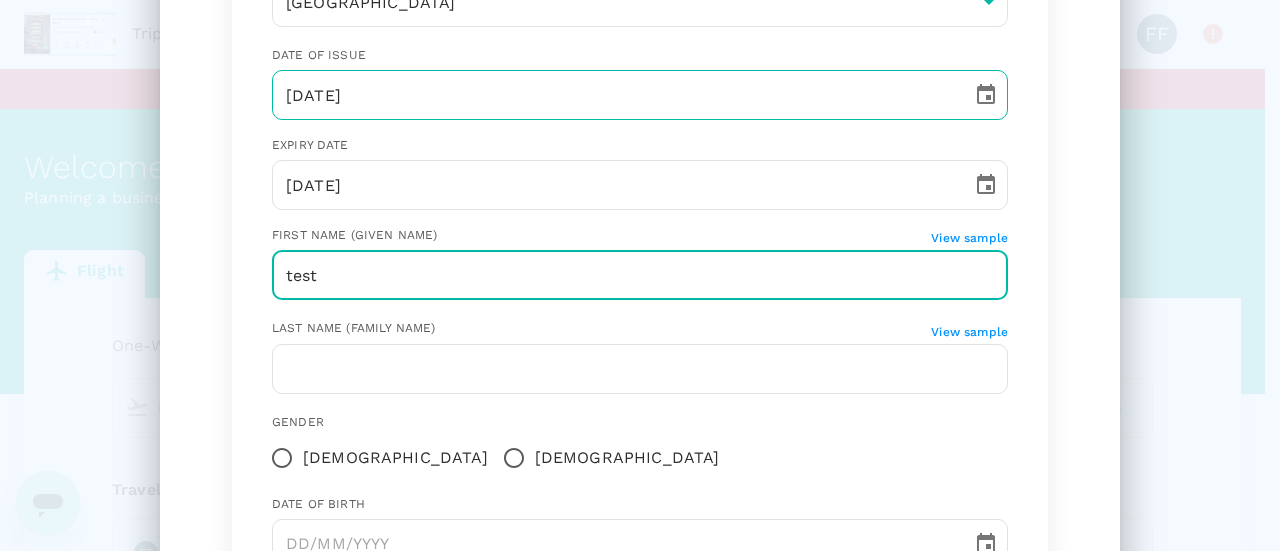 type on "test" 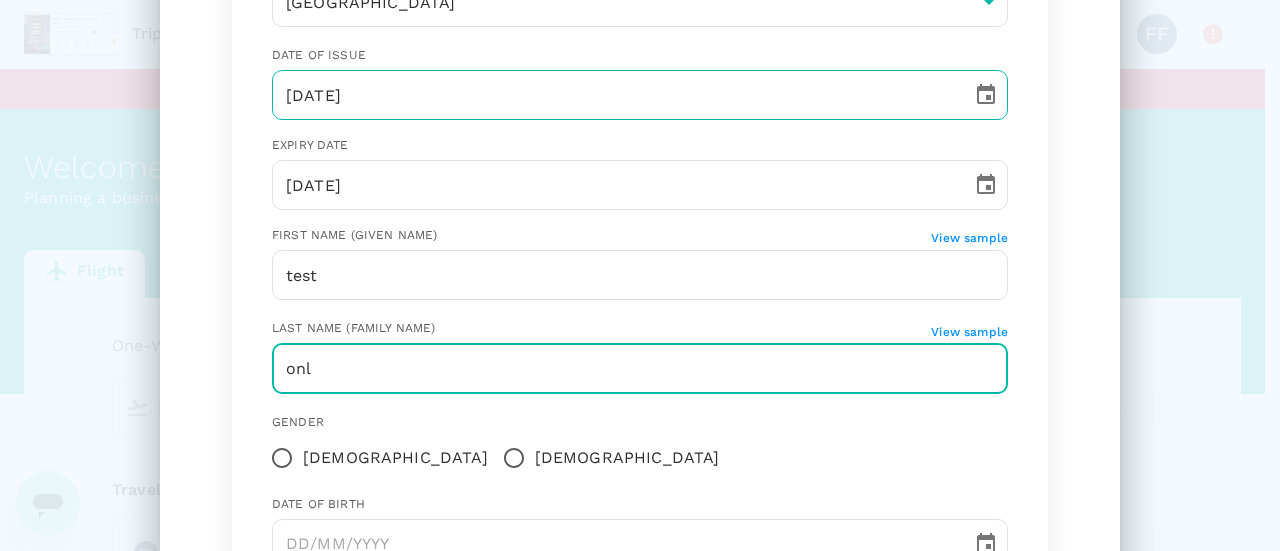 type on "onl" 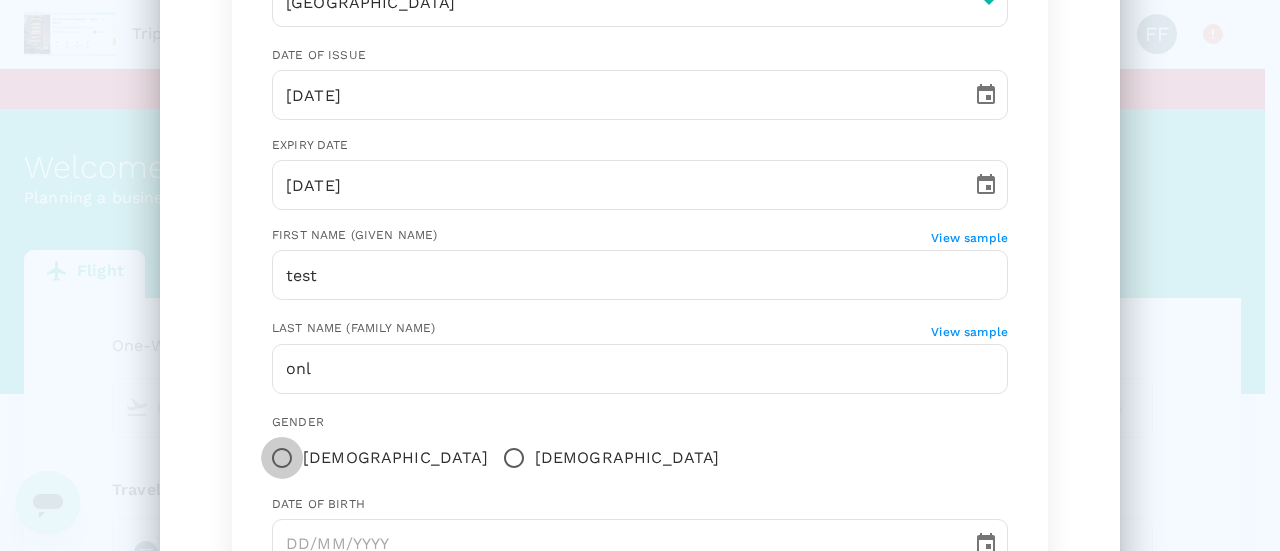 click on "Gender" at bounding box center [640, 423] 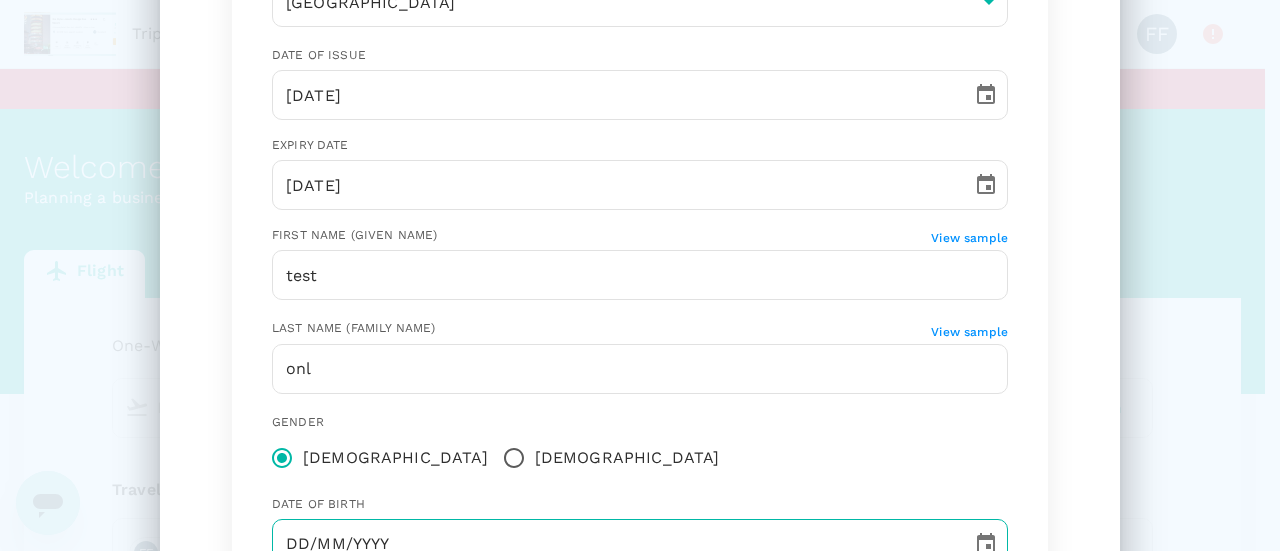 click on "DD/MM/YYYY" at bounding box center [615, 544] 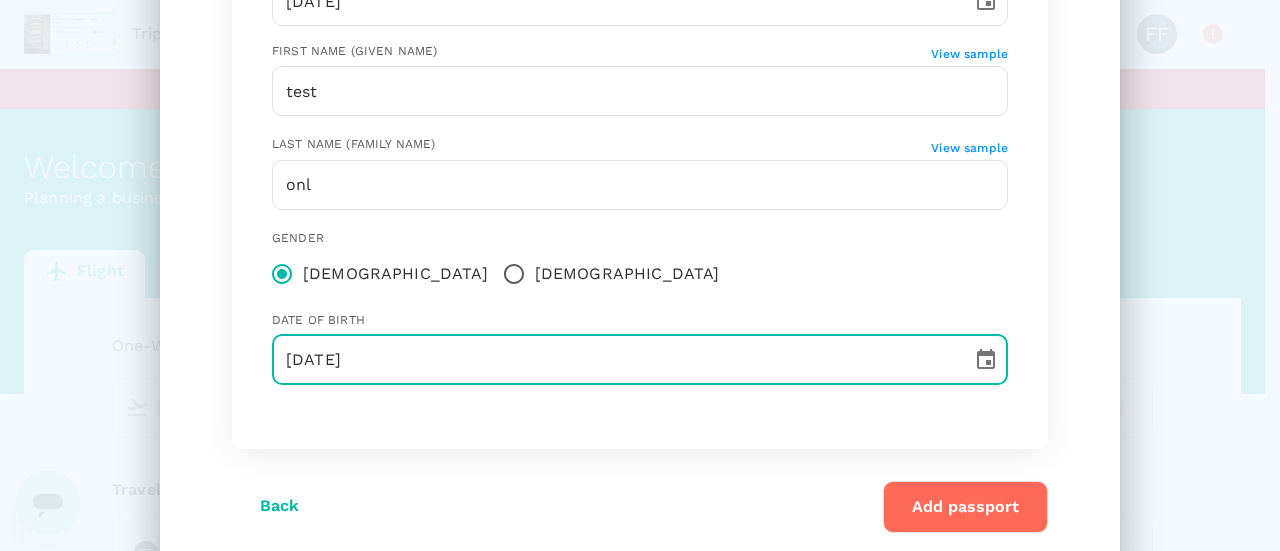scroll, scrollTop: 584, scrollLeft: 0, axis: vertical 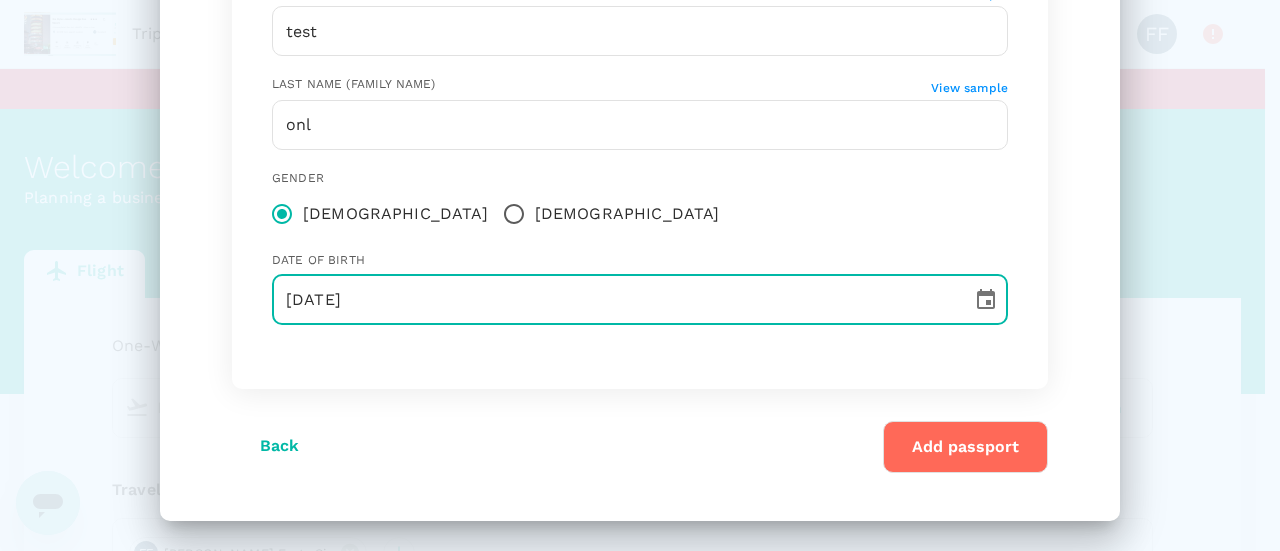 type on "10/10/2000" 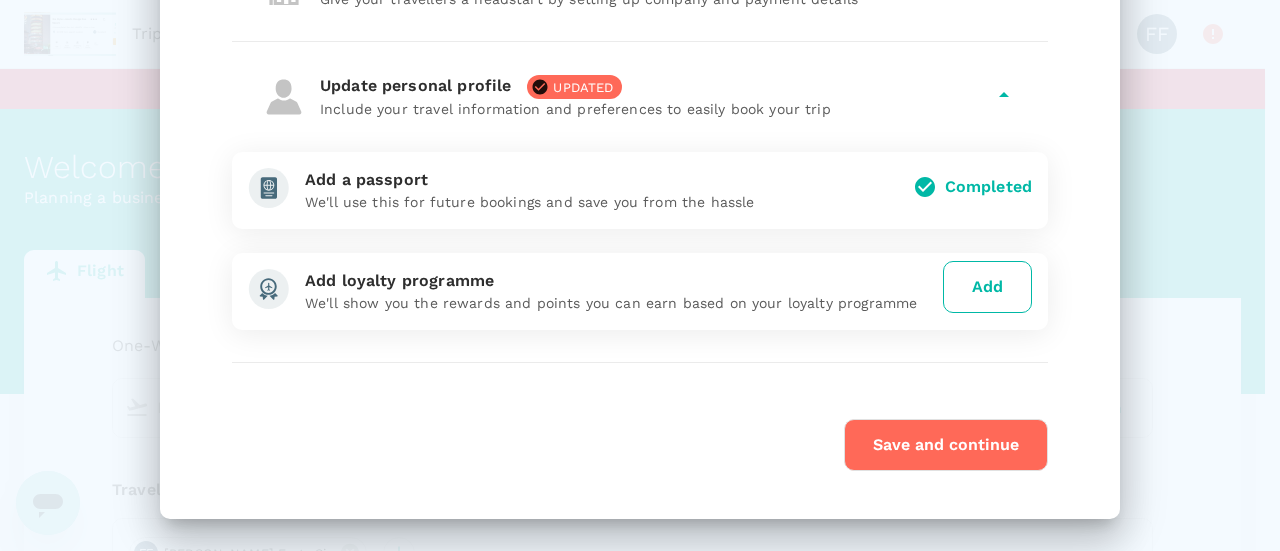 scroll, scrollTop: 212, scrollLeft: 0, axis: vertical 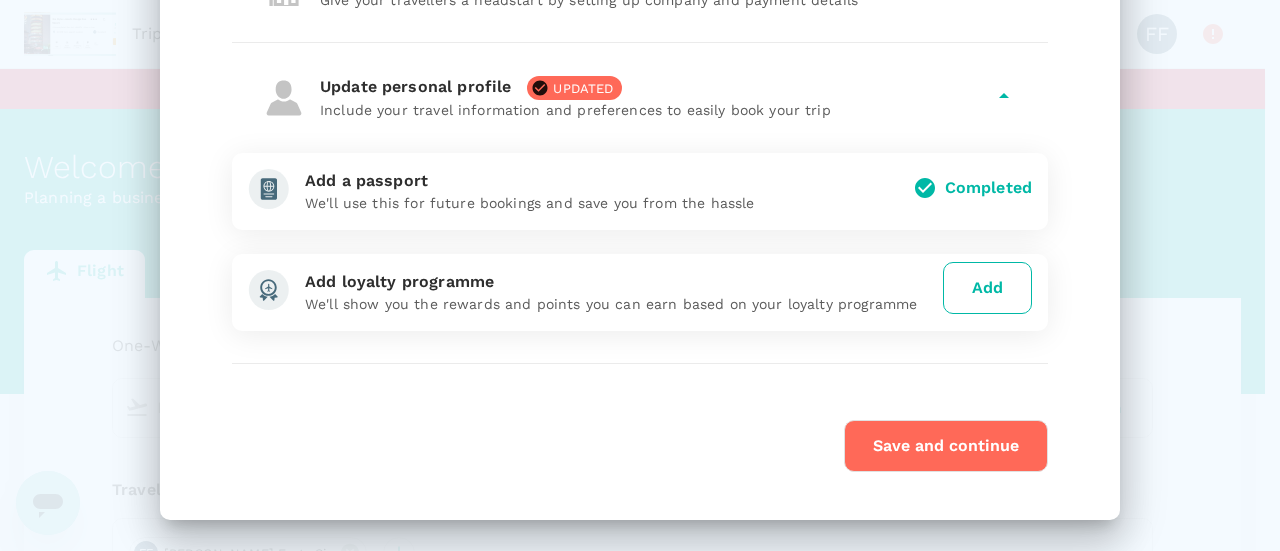 click on "Add" at bounding box center [987, 288] 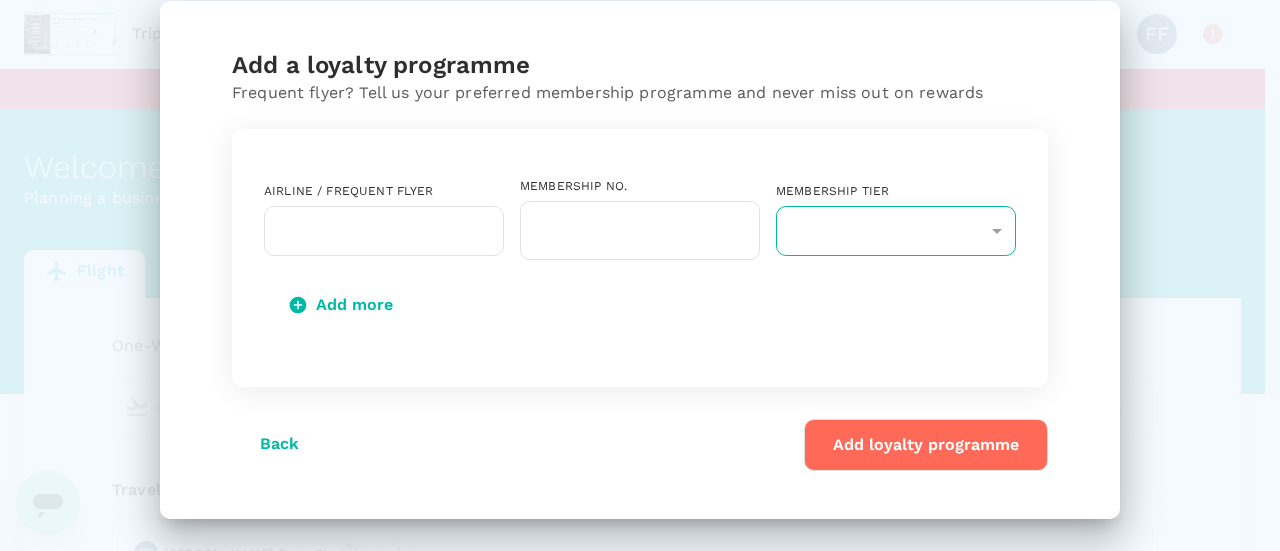 scroll, scrollTop: 0, scrollLeft: 0, axis: both 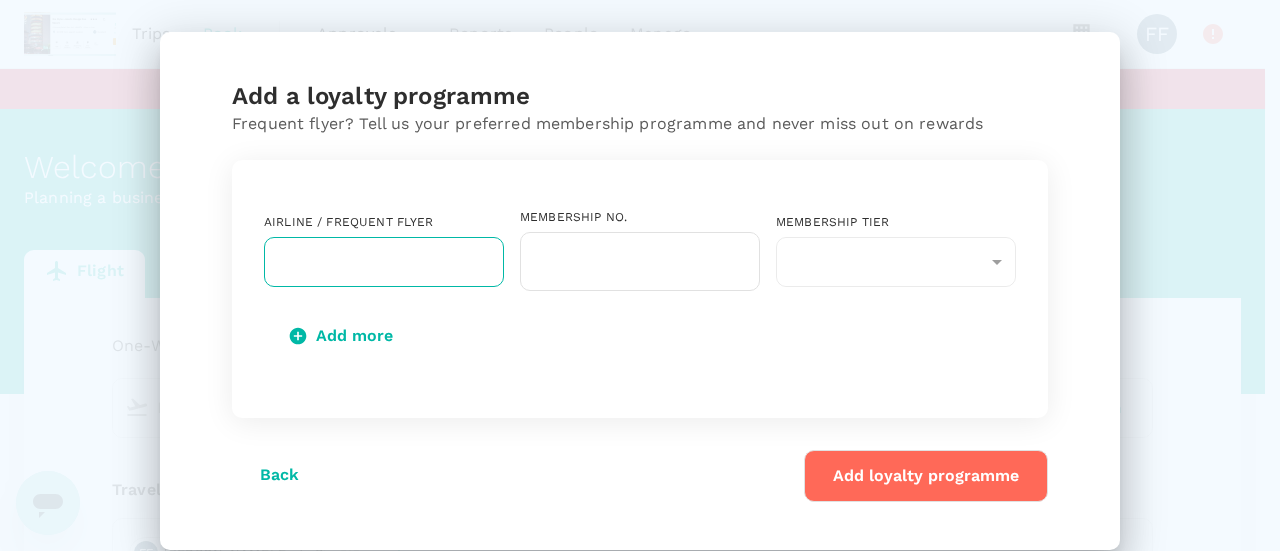 click at bounding box center [369, 262] 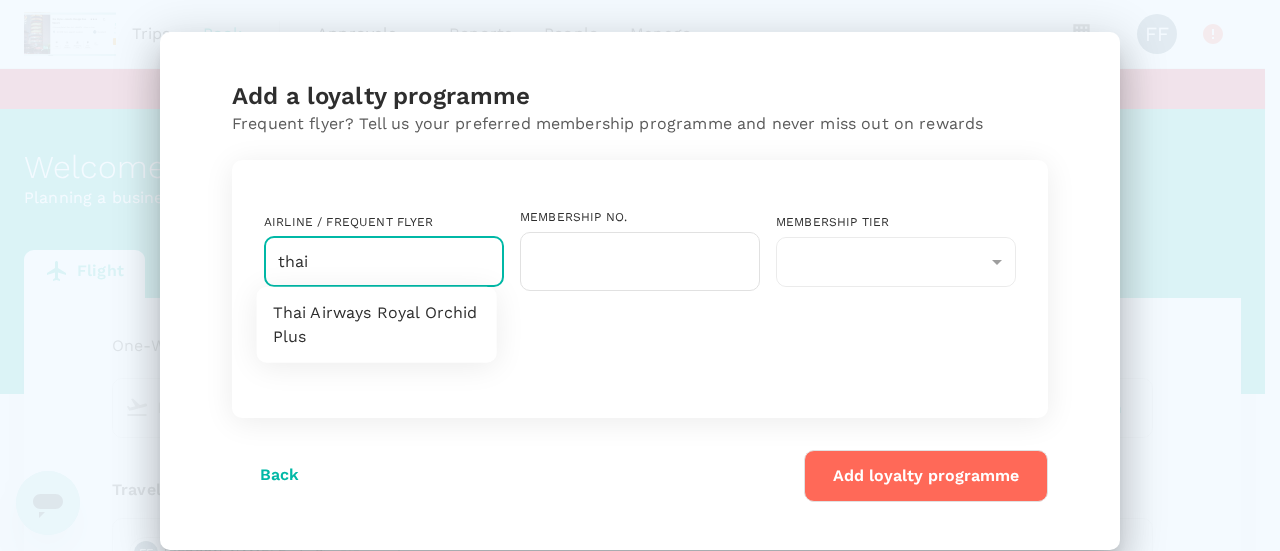 click on "Thai Airways Royal Orchid Plus" at bounding box center [377, 325] 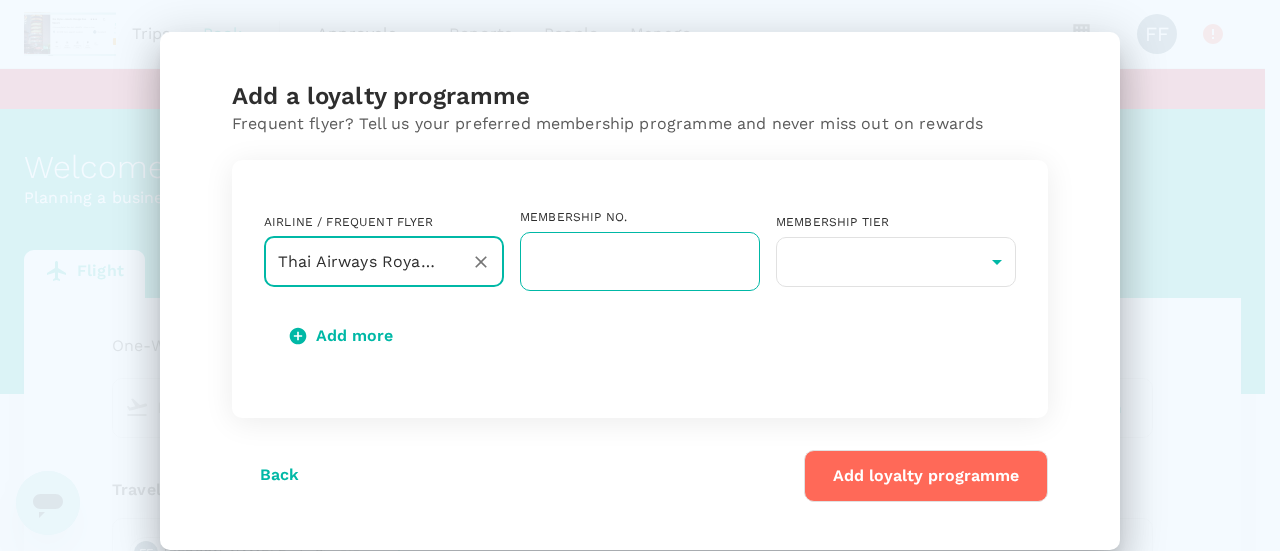 type on "Thai Airways Royal Orchid Plus" 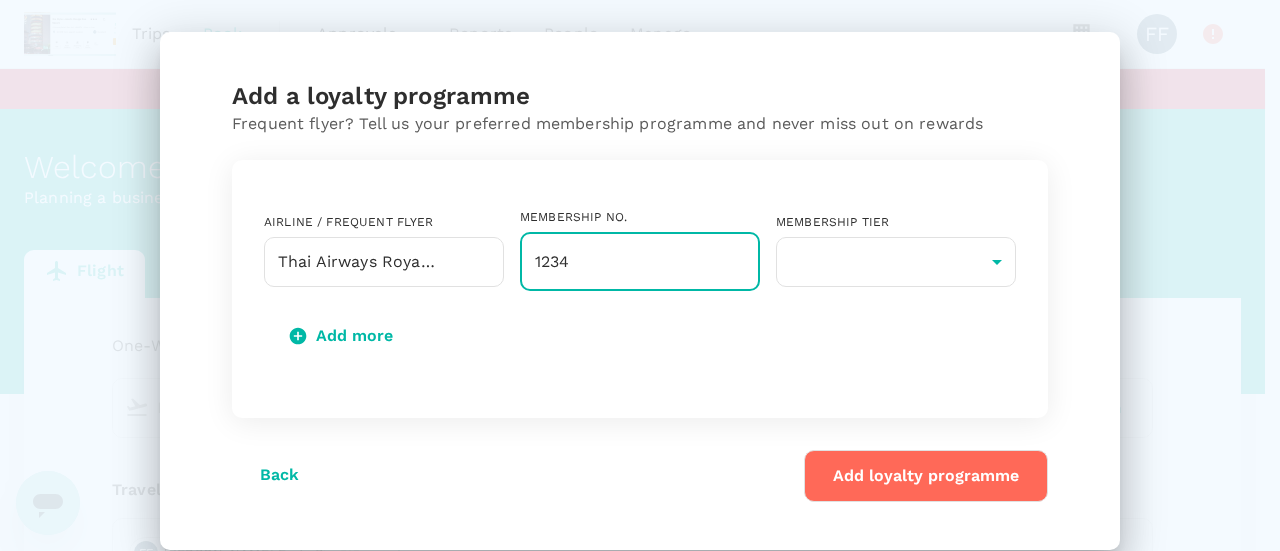 type on "1234" 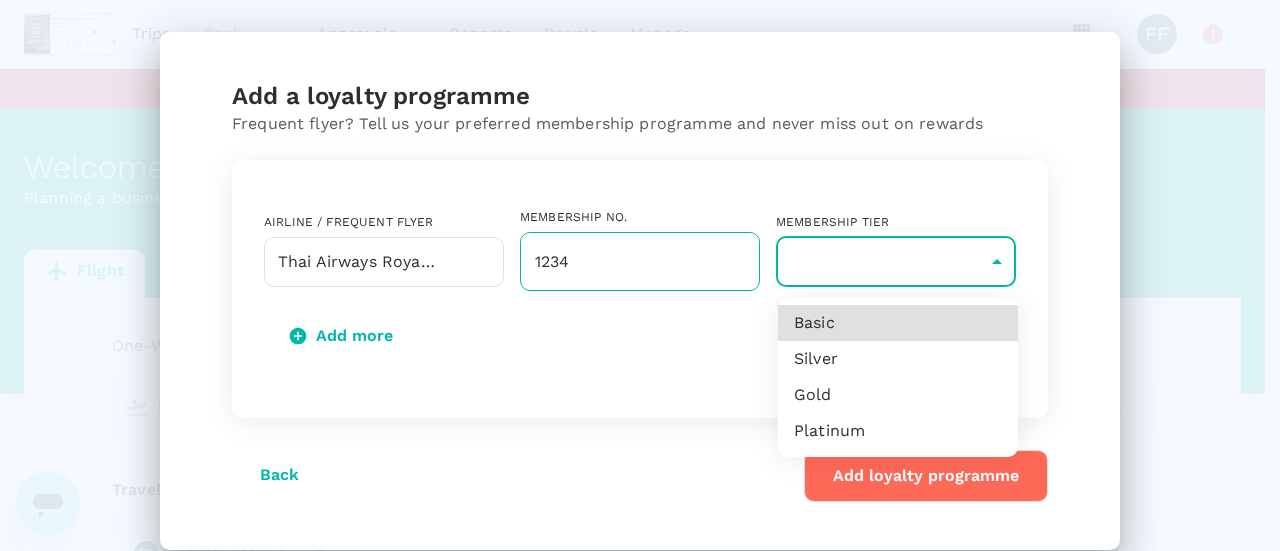type 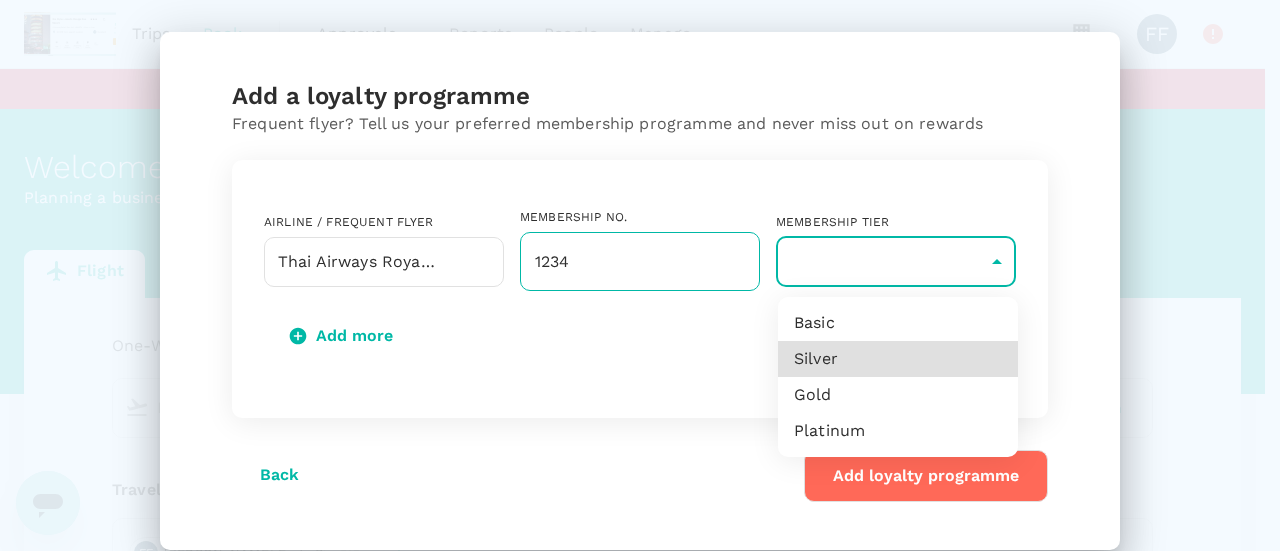 type on "8" 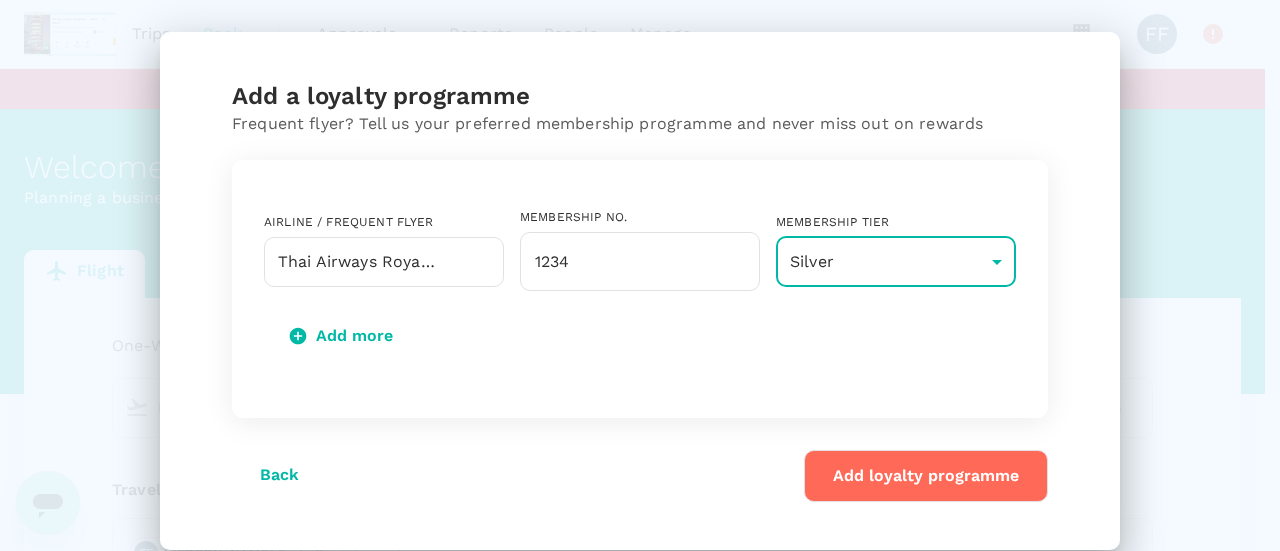 click on "Add loyalty programme" at bounding box center [926, 476] 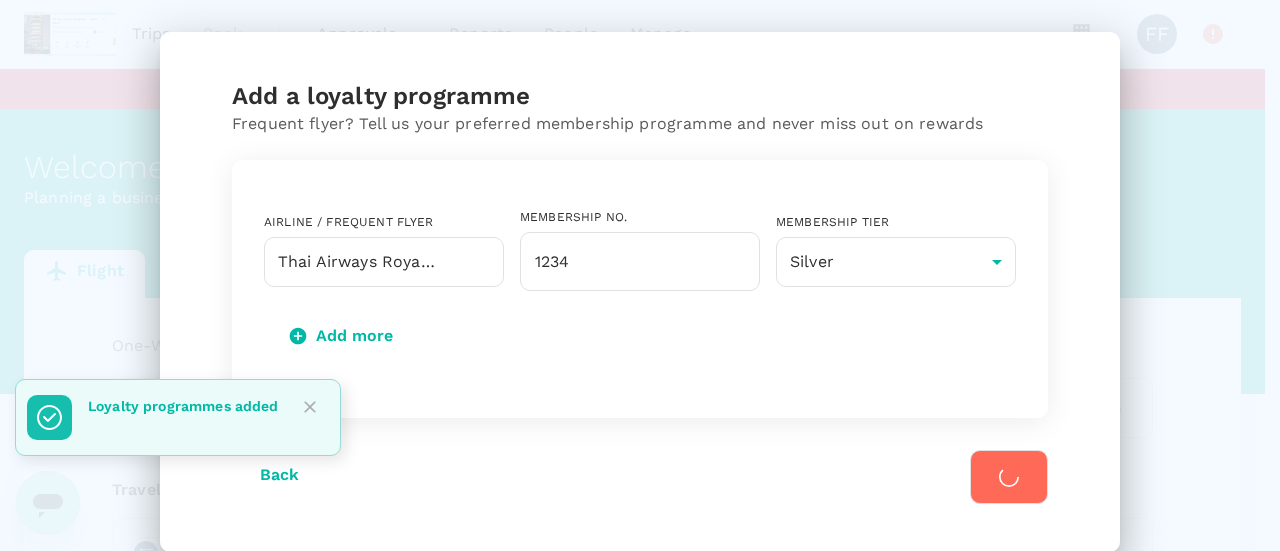 type 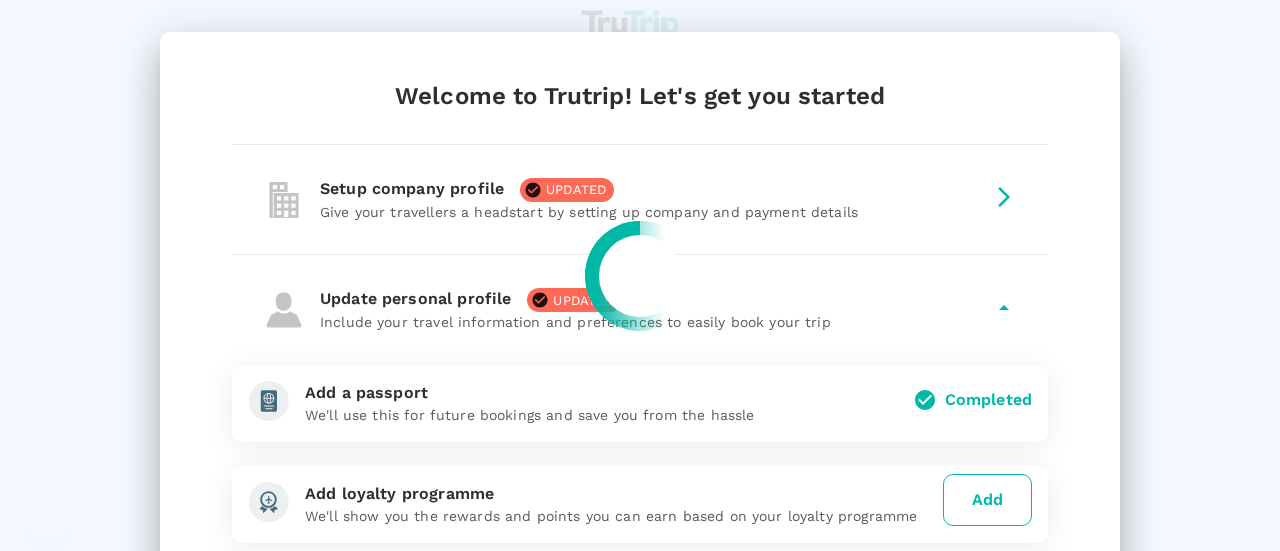 scroll, scrollTop: 0, scrollLeft: 0, axis: both 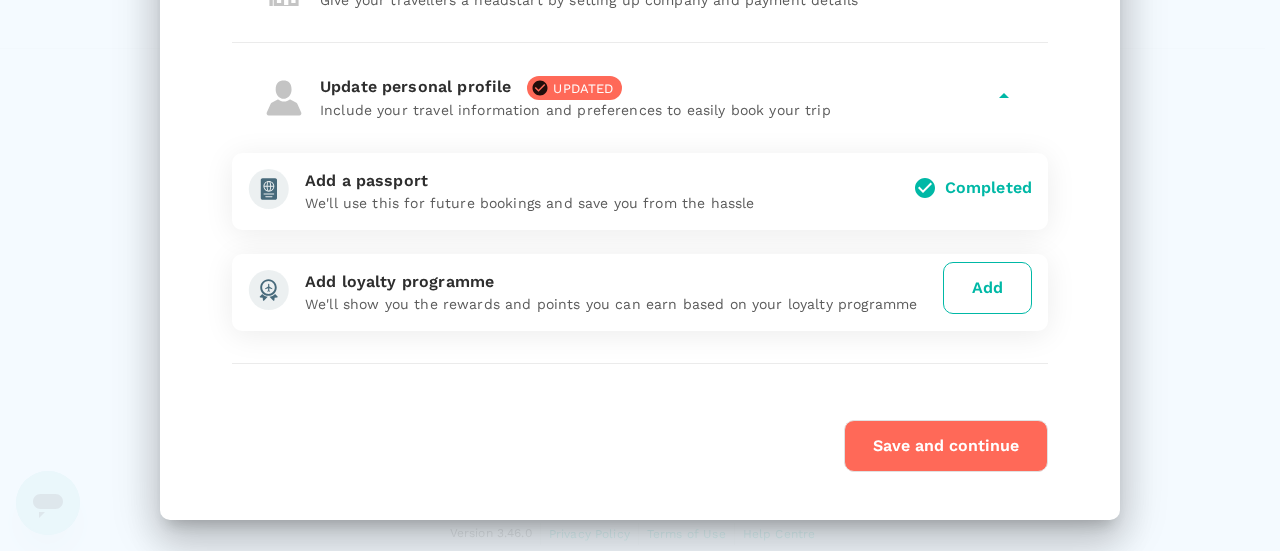 click on "Save and continue" at bounding box center (946, 446) 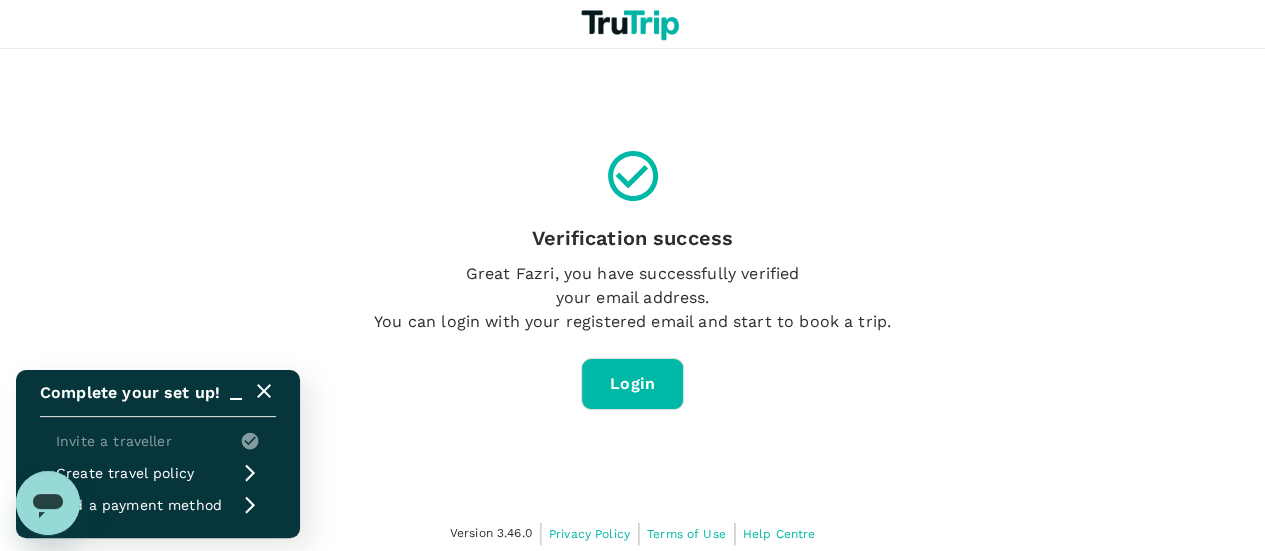 click on "Login" at bounding box center [632, 372] 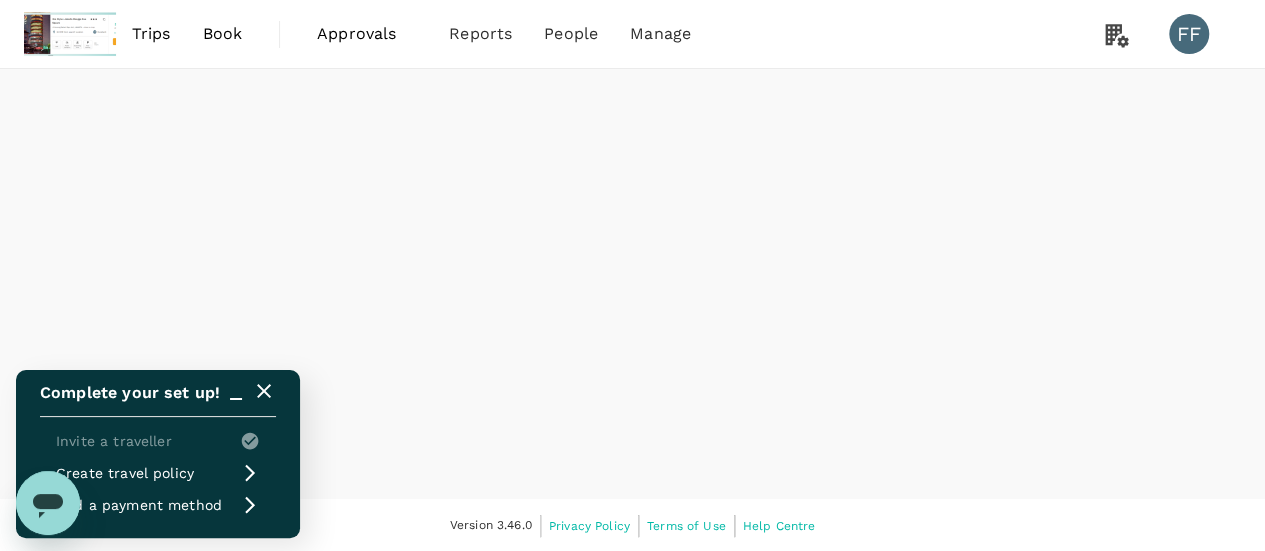 click at bounding box center [632, 284] 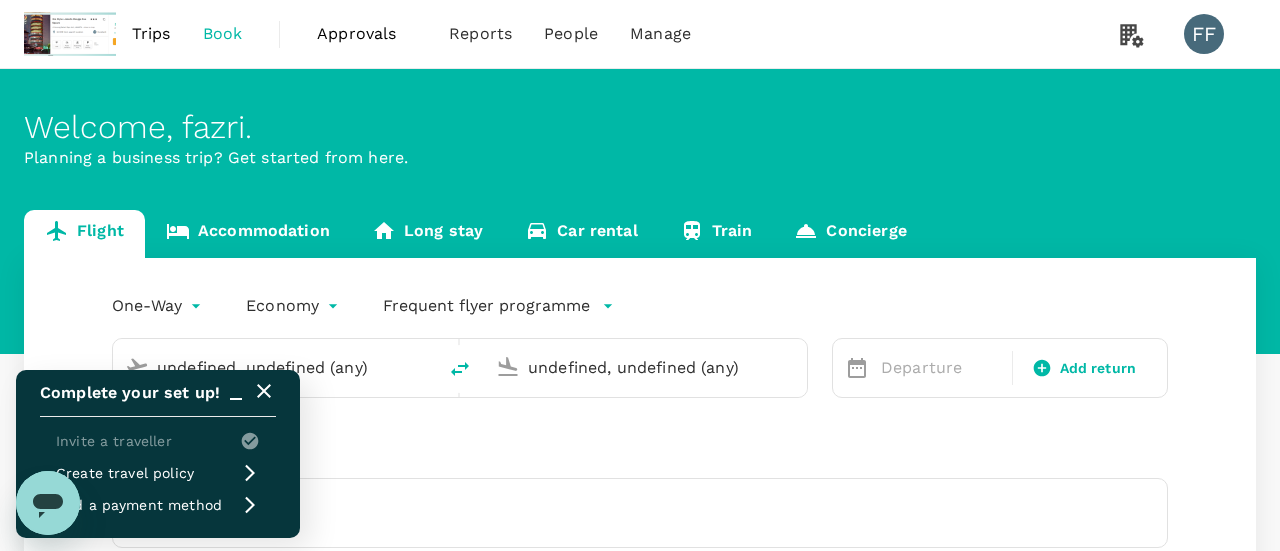 click on "Complete your set up! Invite a traveller Create travel policy Add a payment method" at bounding box center [158, 454] 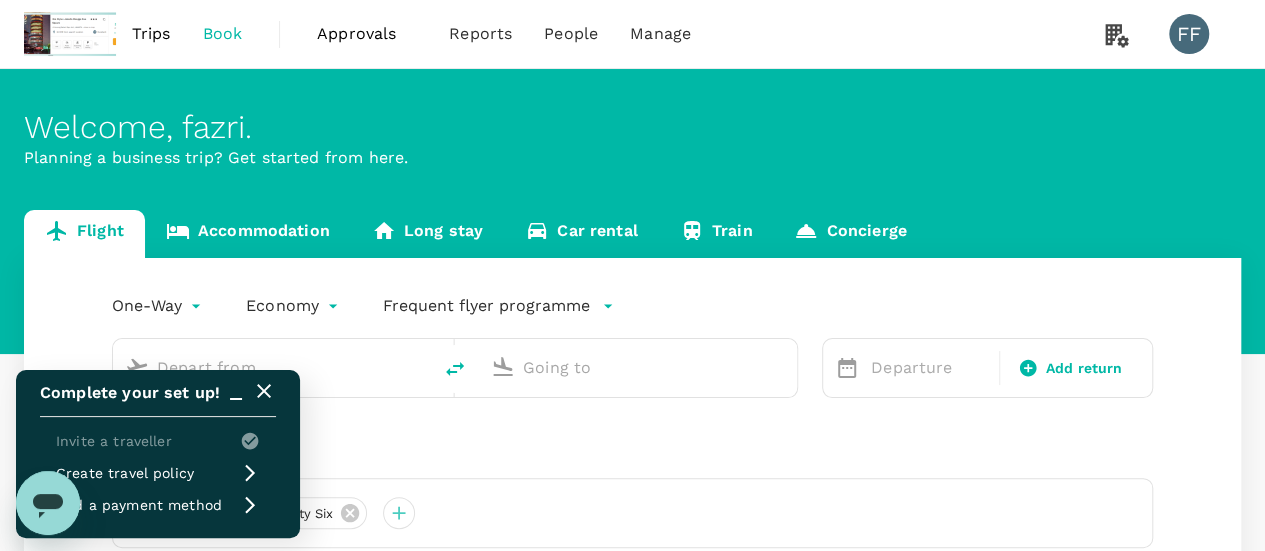 click on "Complete your set up! Invite a traveller Create travel policy Add a payment method" at bounding box center (158, 454) 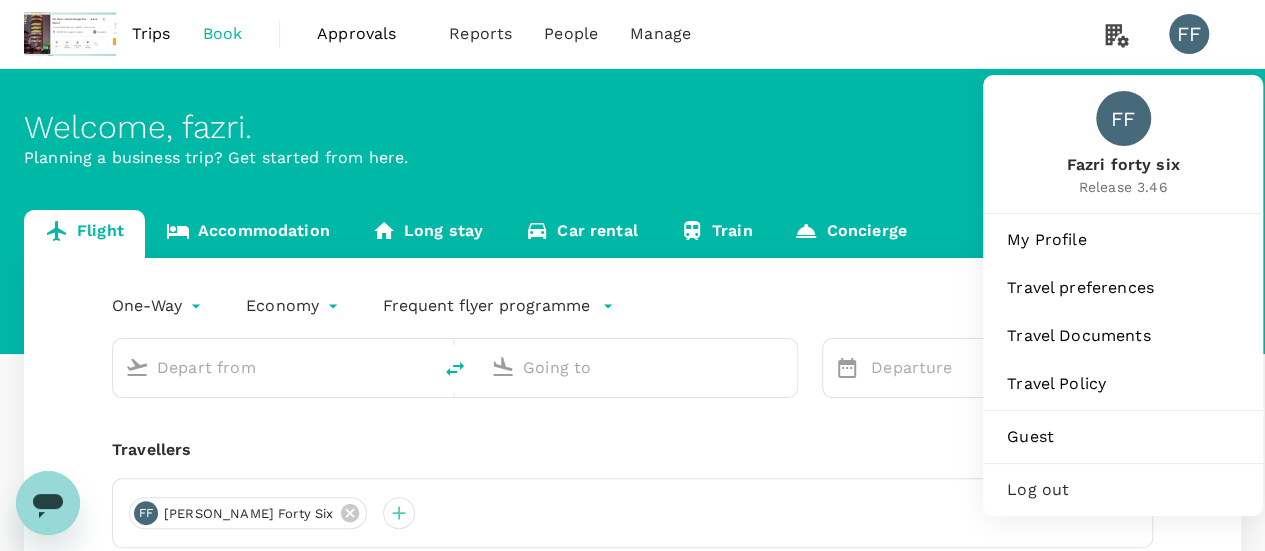 click on "Log out" at bounding box center [1123, 490] 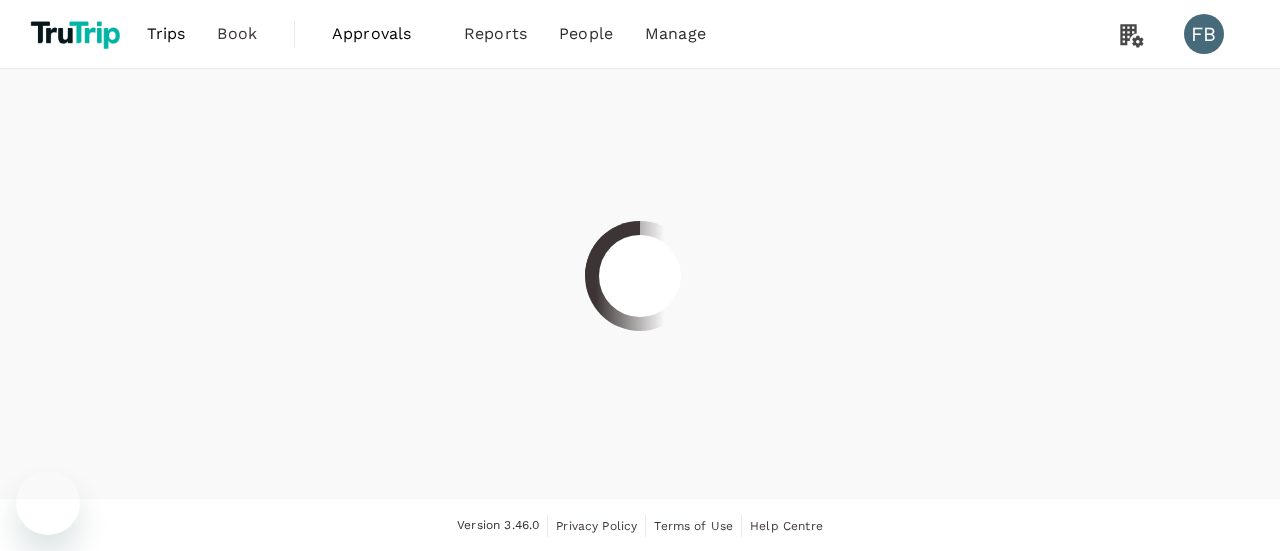 scroll, scrollTop: 0, scrollLeft: 0, axis: both 